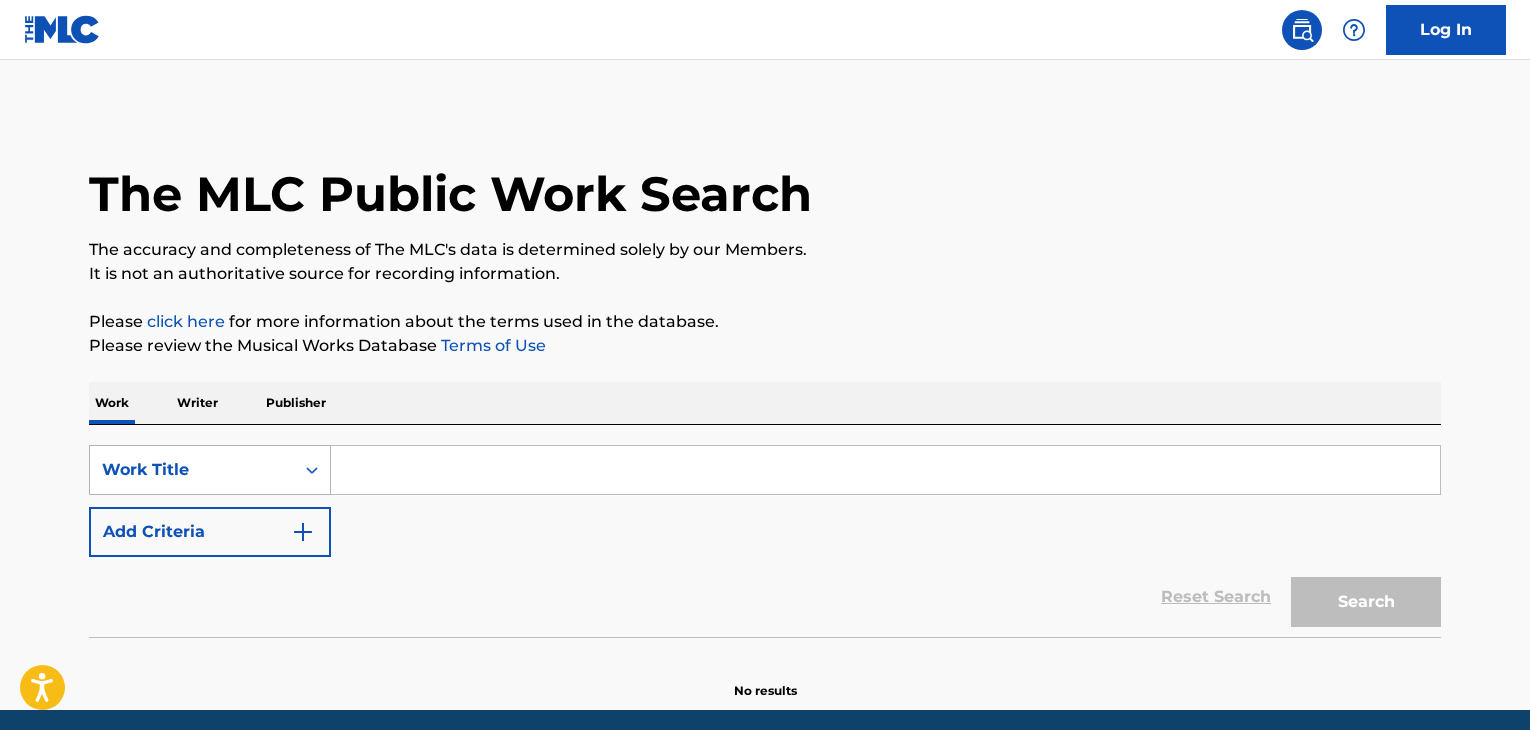scroll, scrollTop: 0, scrollLeft: 0, axis: both 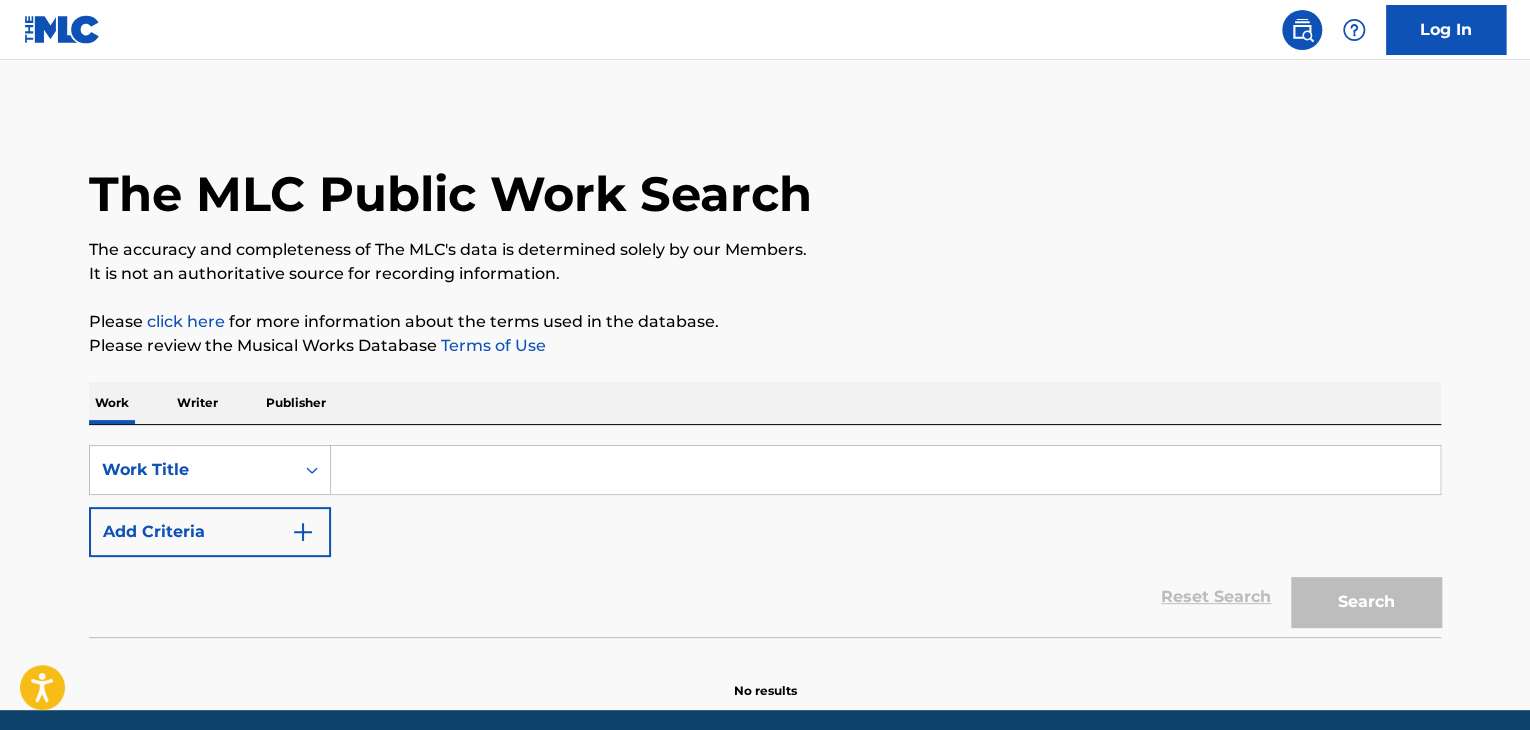 click on "Writer" at bounding box center [197, 403] 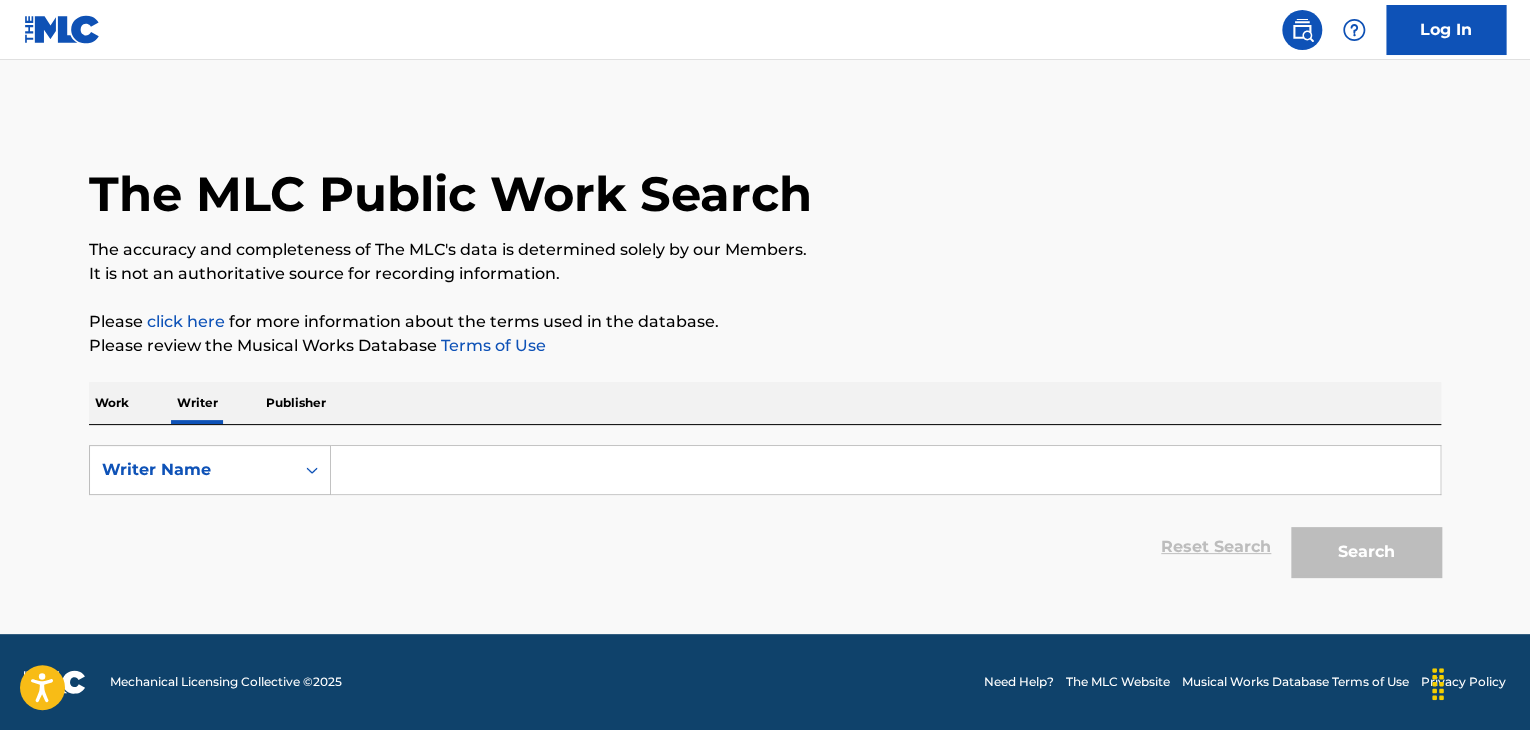click at bounding box center [885, 470] 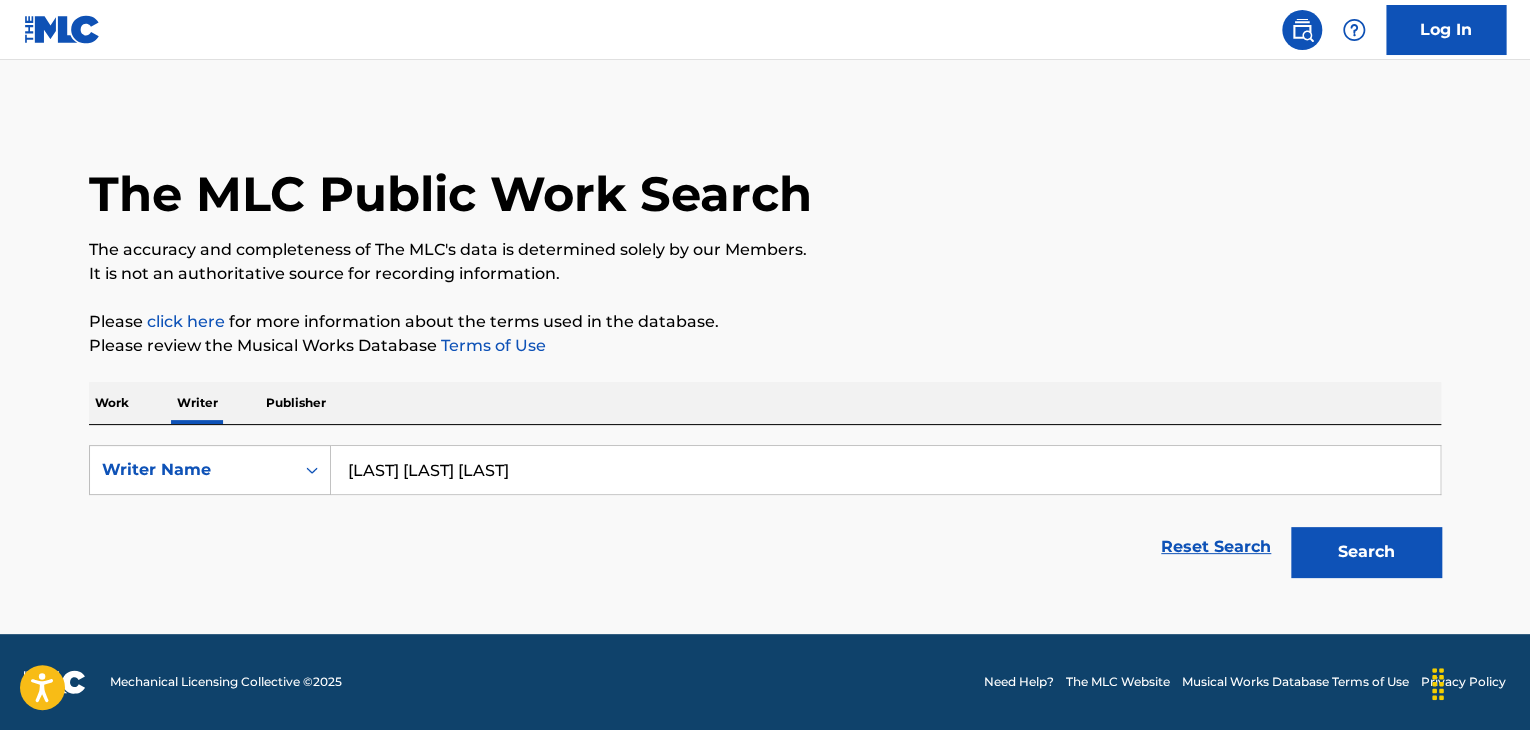click on "Please review the Musical Works Database   Terms of Use" at bounding box center [765, 346] 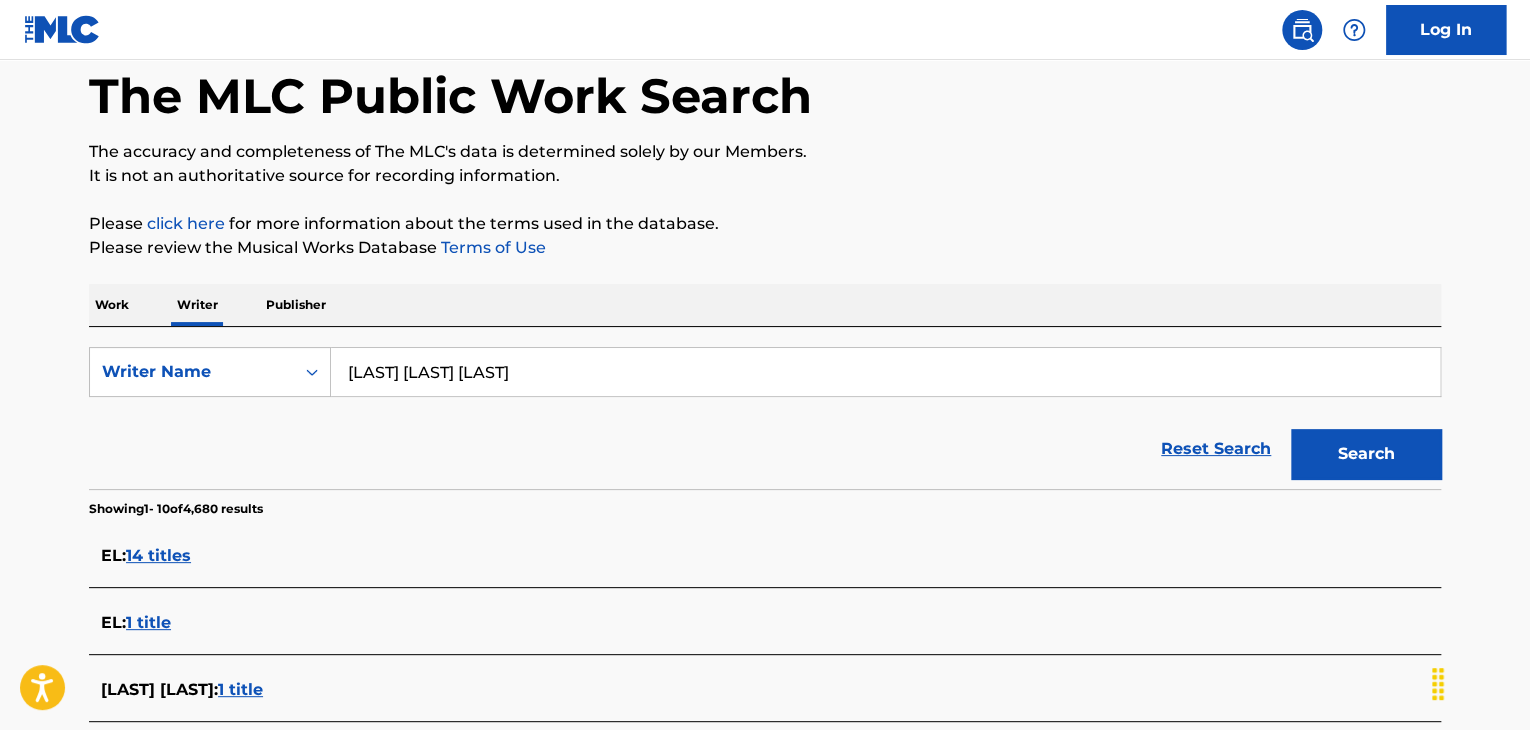 scroll, scrollTop: 0, scrollLeft: 0, axis: both 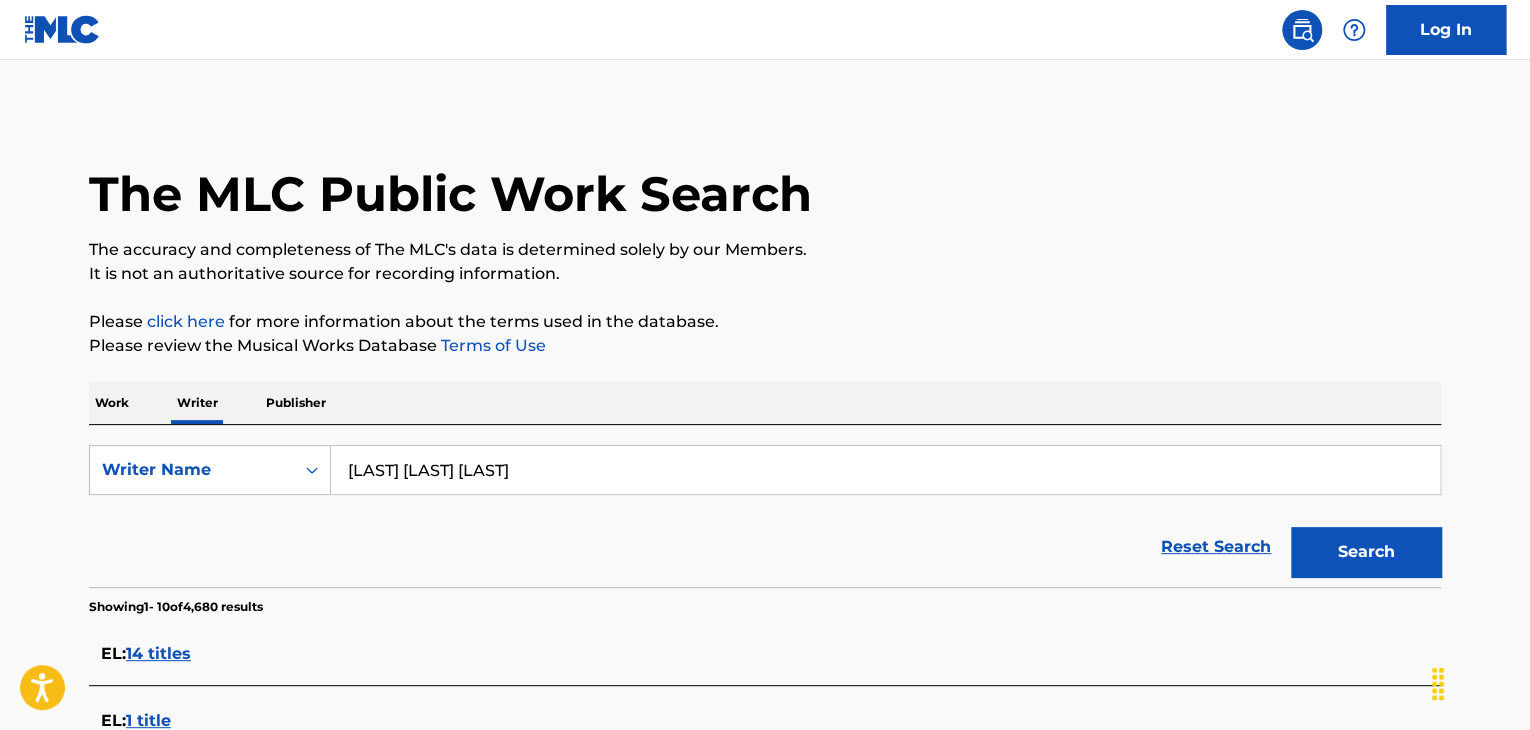 click on "[LAST] [LAST] [LAST]" at bounding box center (885, 470) 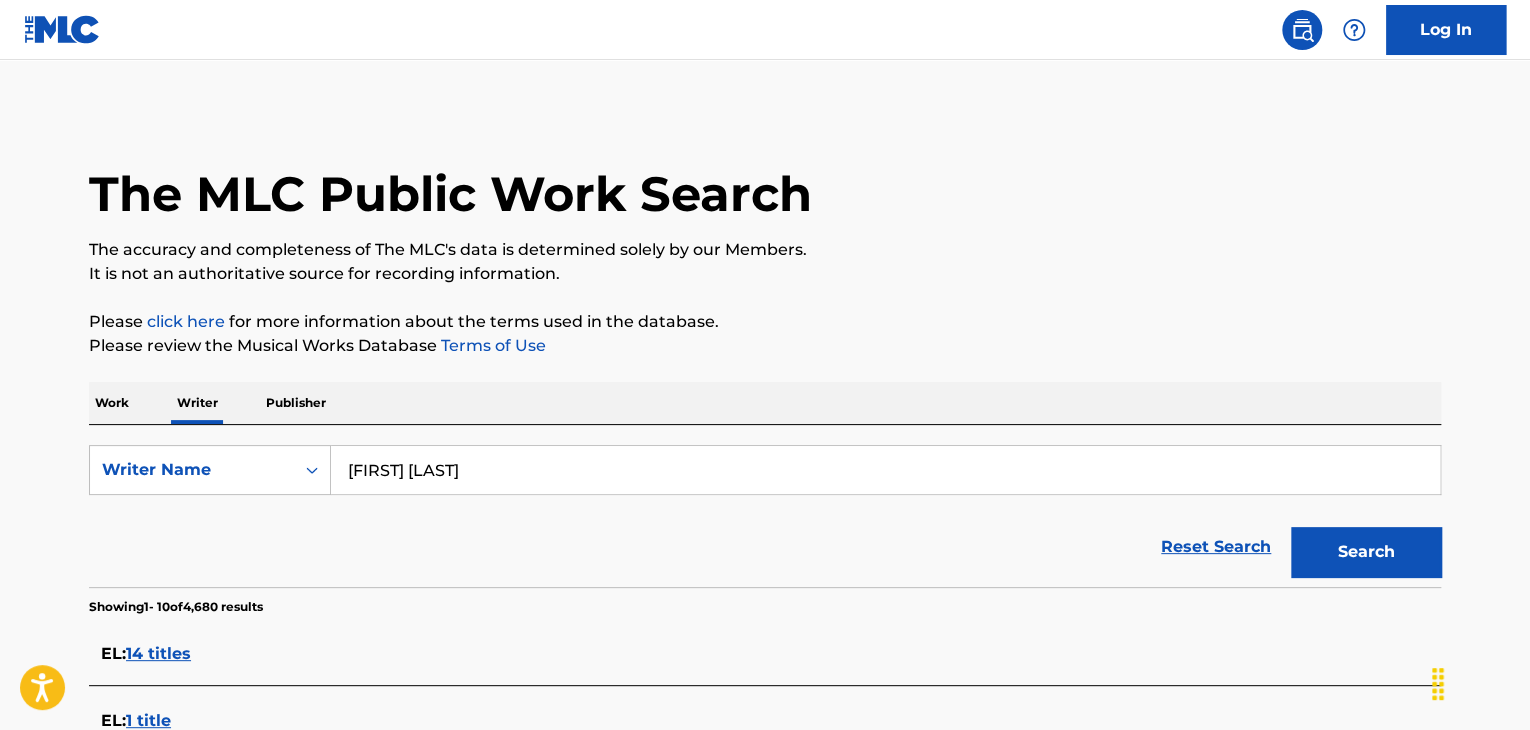 click on "Please   click here   for more information about the terms used in the database." at bounding box center (765, 322) 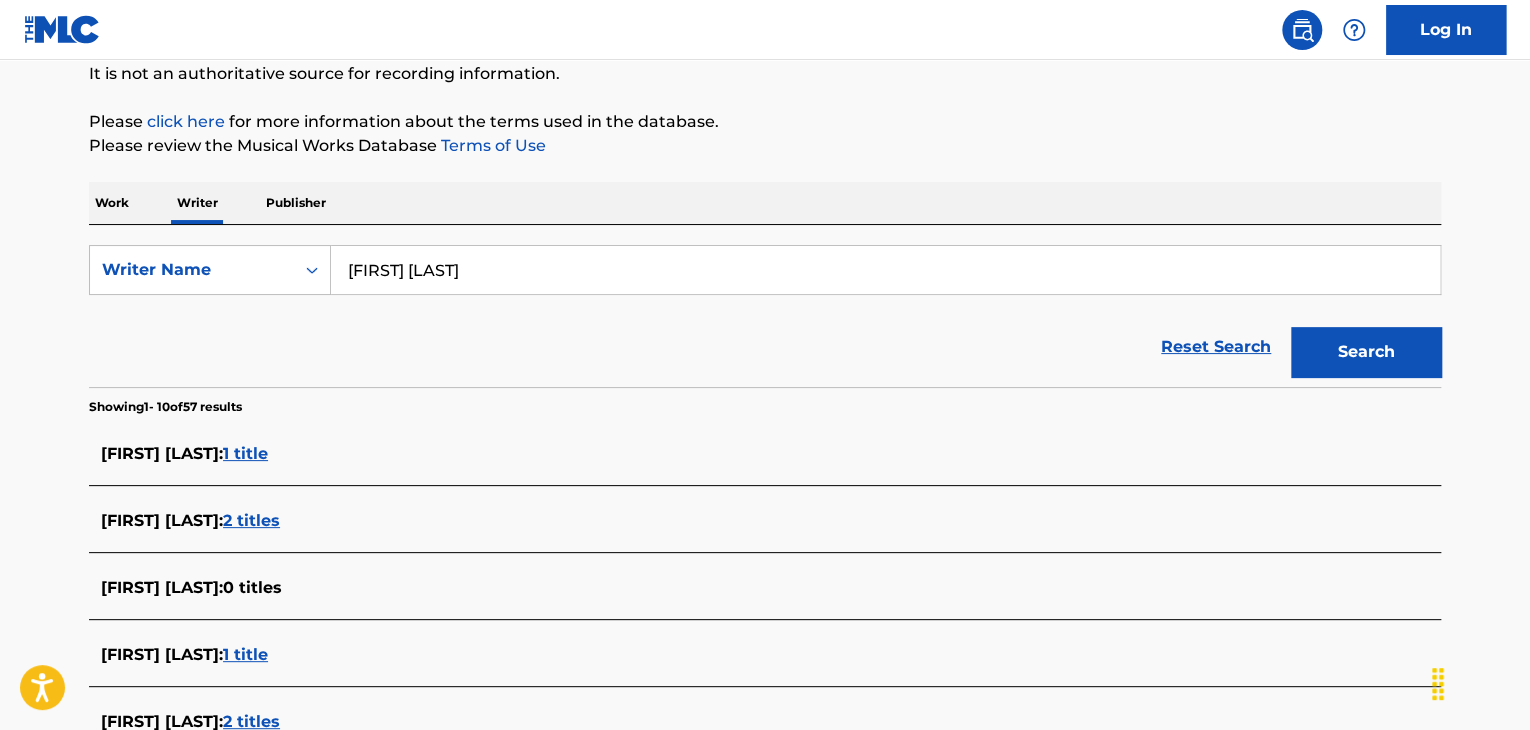 scroll, scrollTop: 200, scrollLeft: 0, axis: vertical 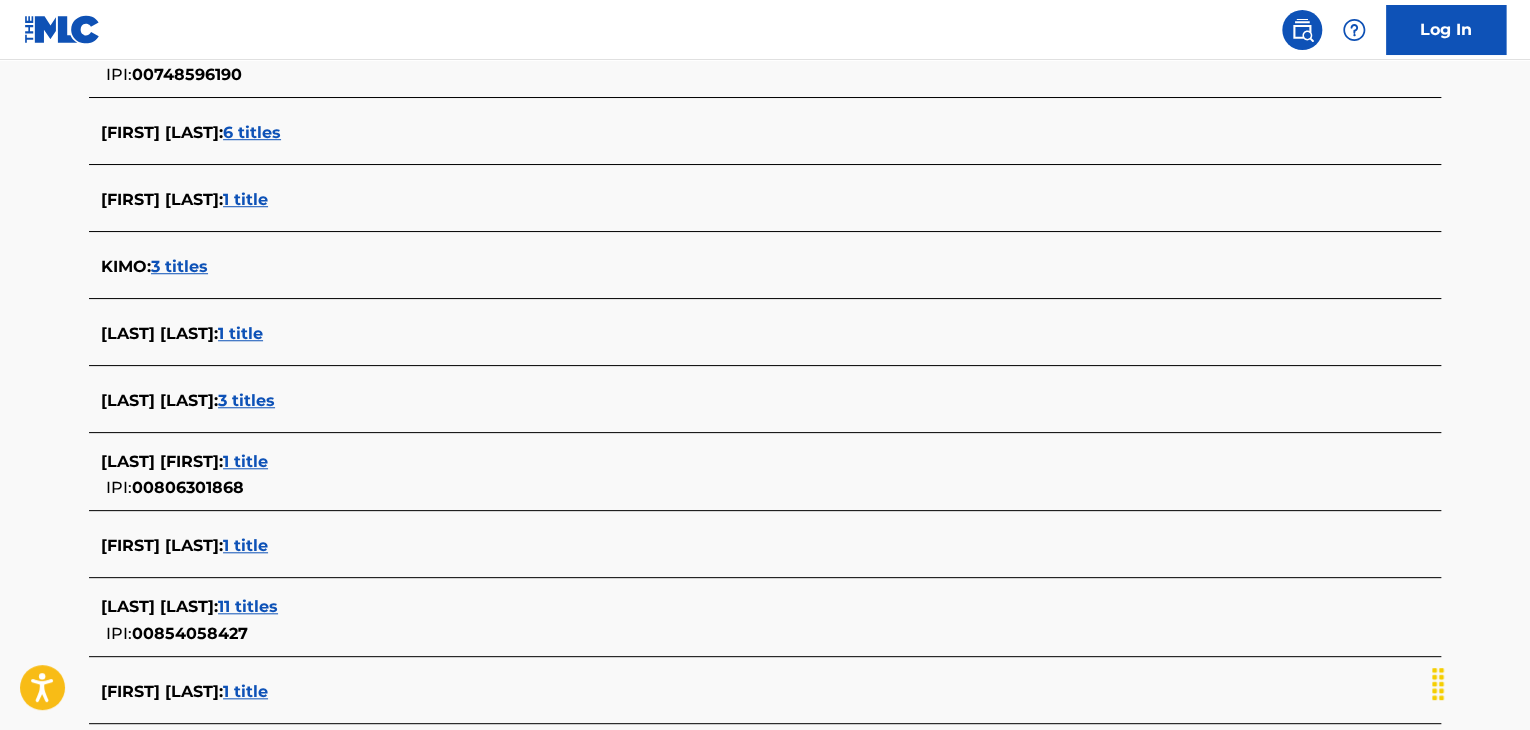 click on "1 title" at bounding box center (245, 545) 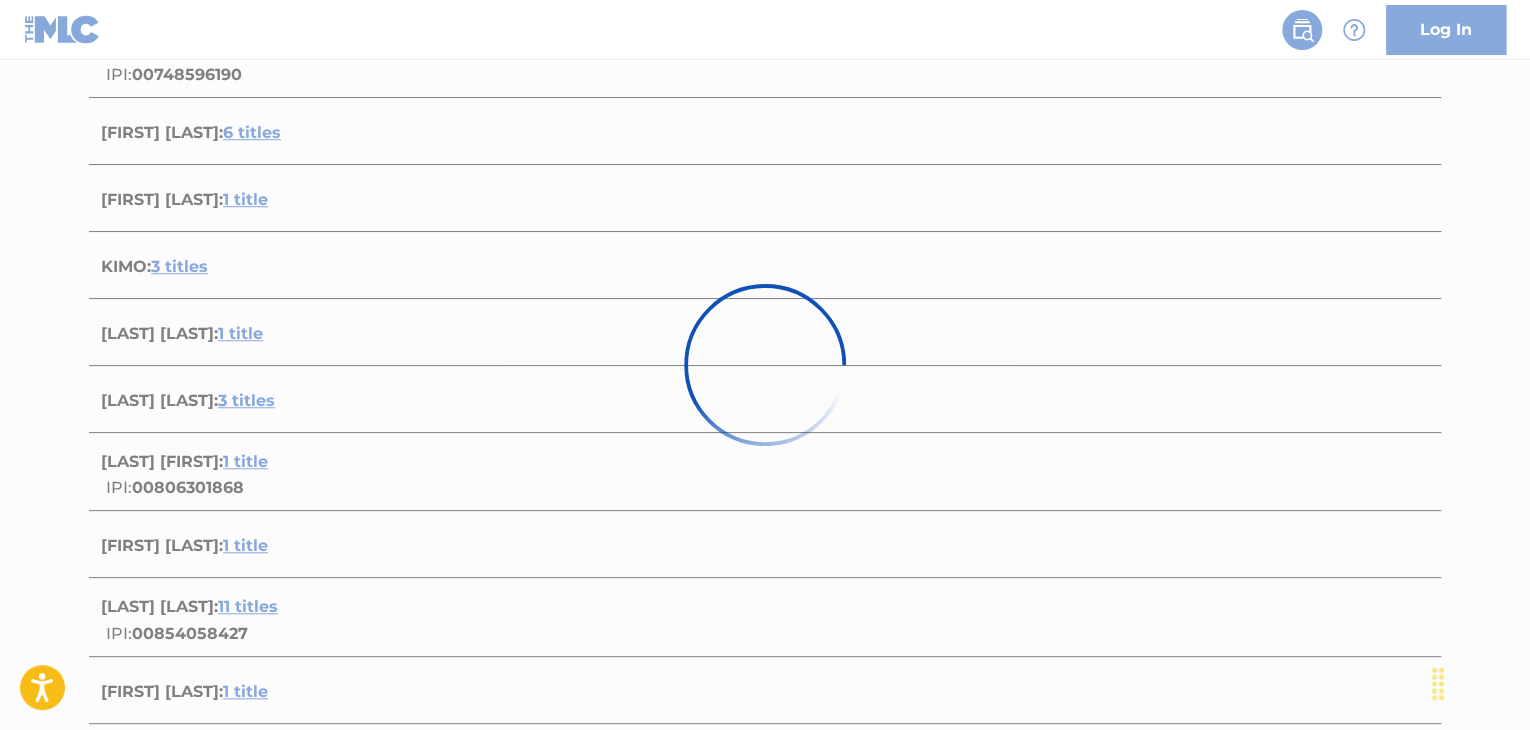 scroll, scrollTop: 296, scrollLeft: 0, axis: vertical 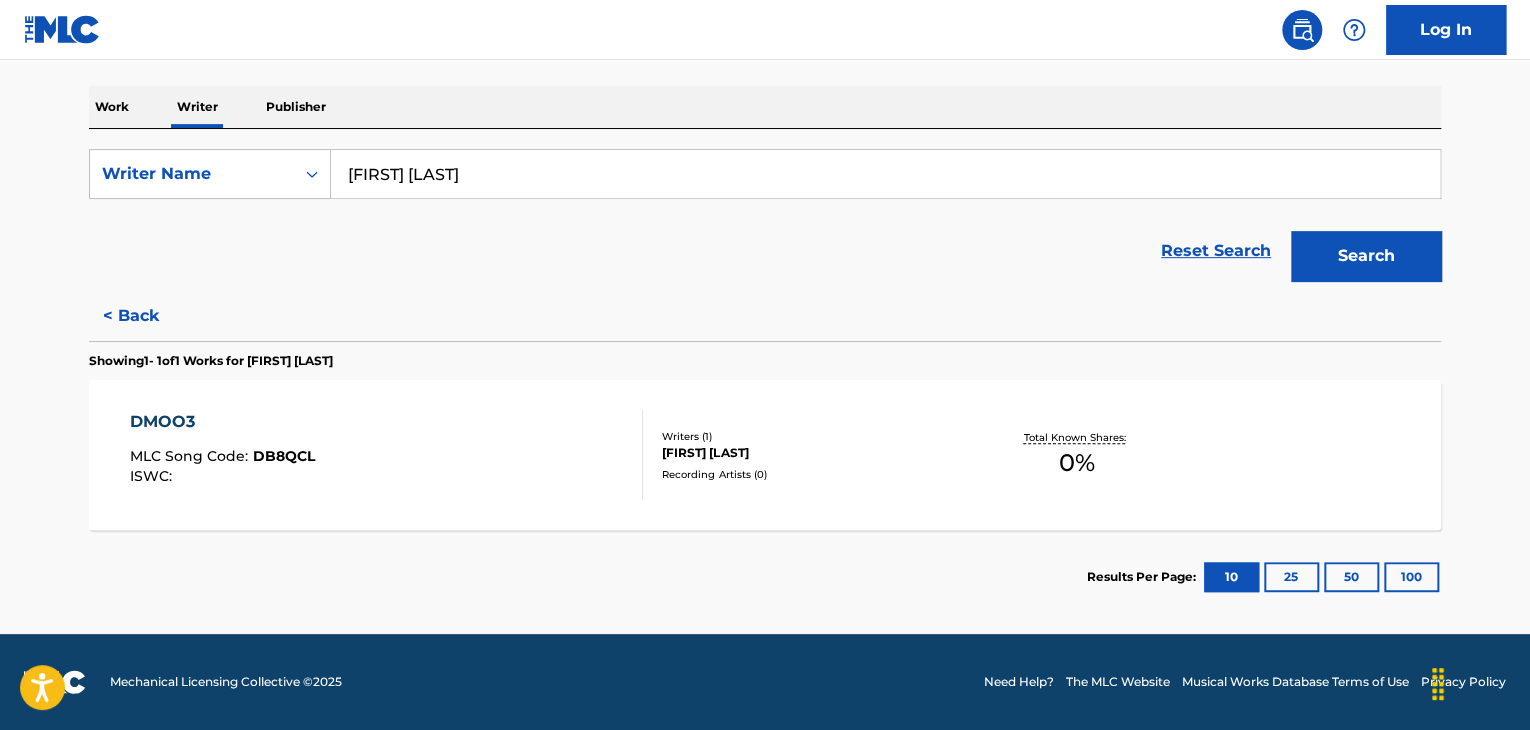 click on "MLC Song Code : DB8QCL ISWC : Writers ( 1 ) [FIRST] [LAST] Recording Artists ( 0 ) Total Known Shares: 0 %" at bounding box center (765, 455) 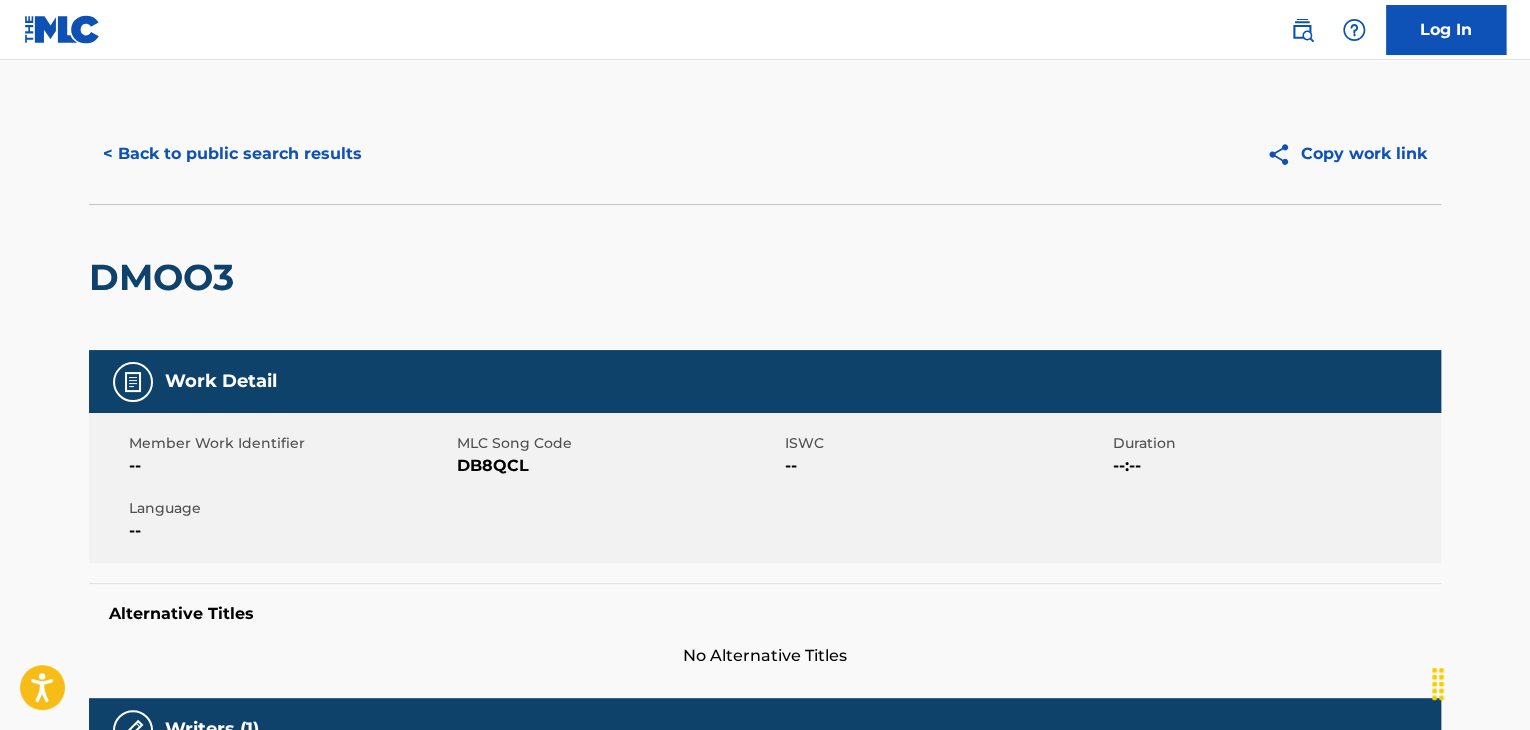 scroll, scrollTop: 0, scrollLeft: 0, axis: both 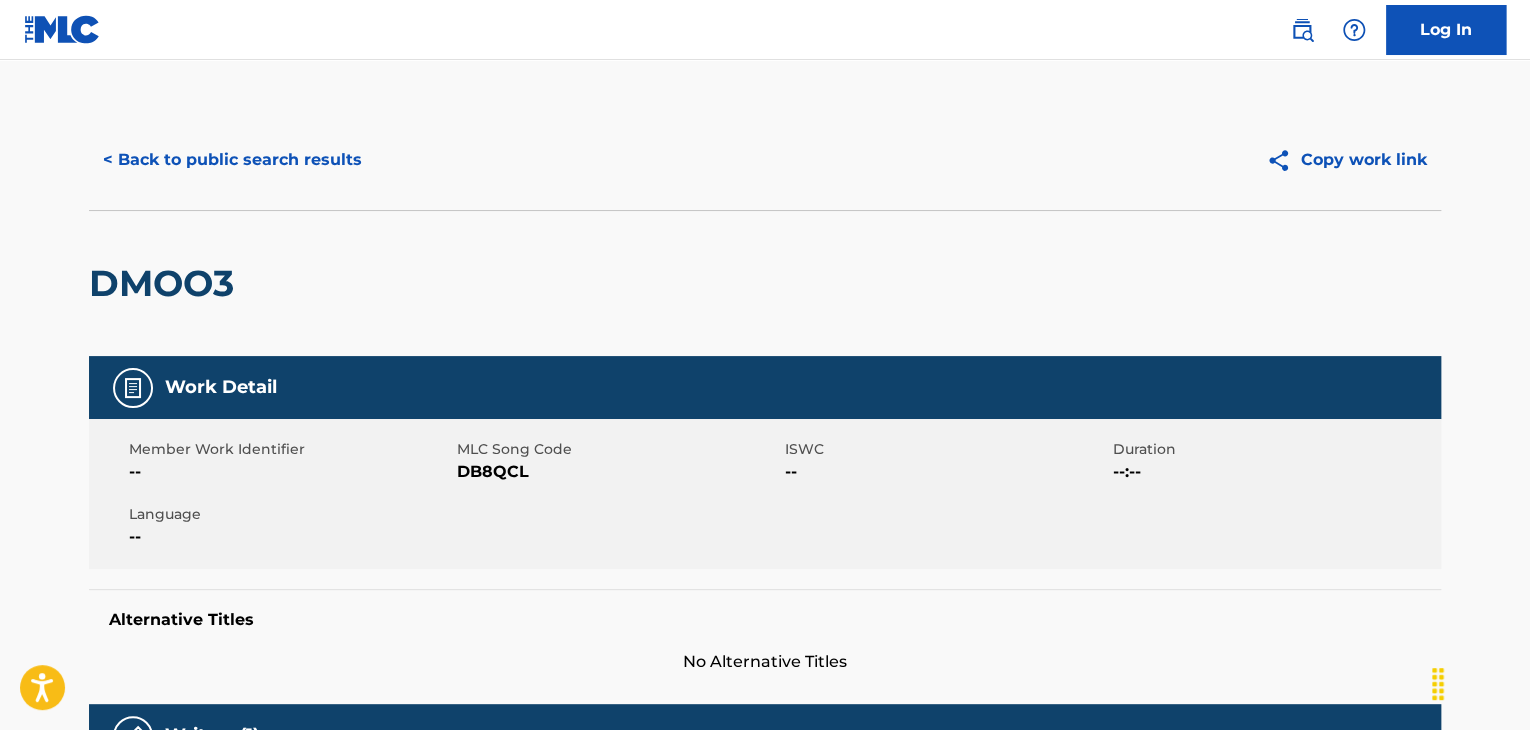 click on "DMOO3" at bounding box center (166, 283) 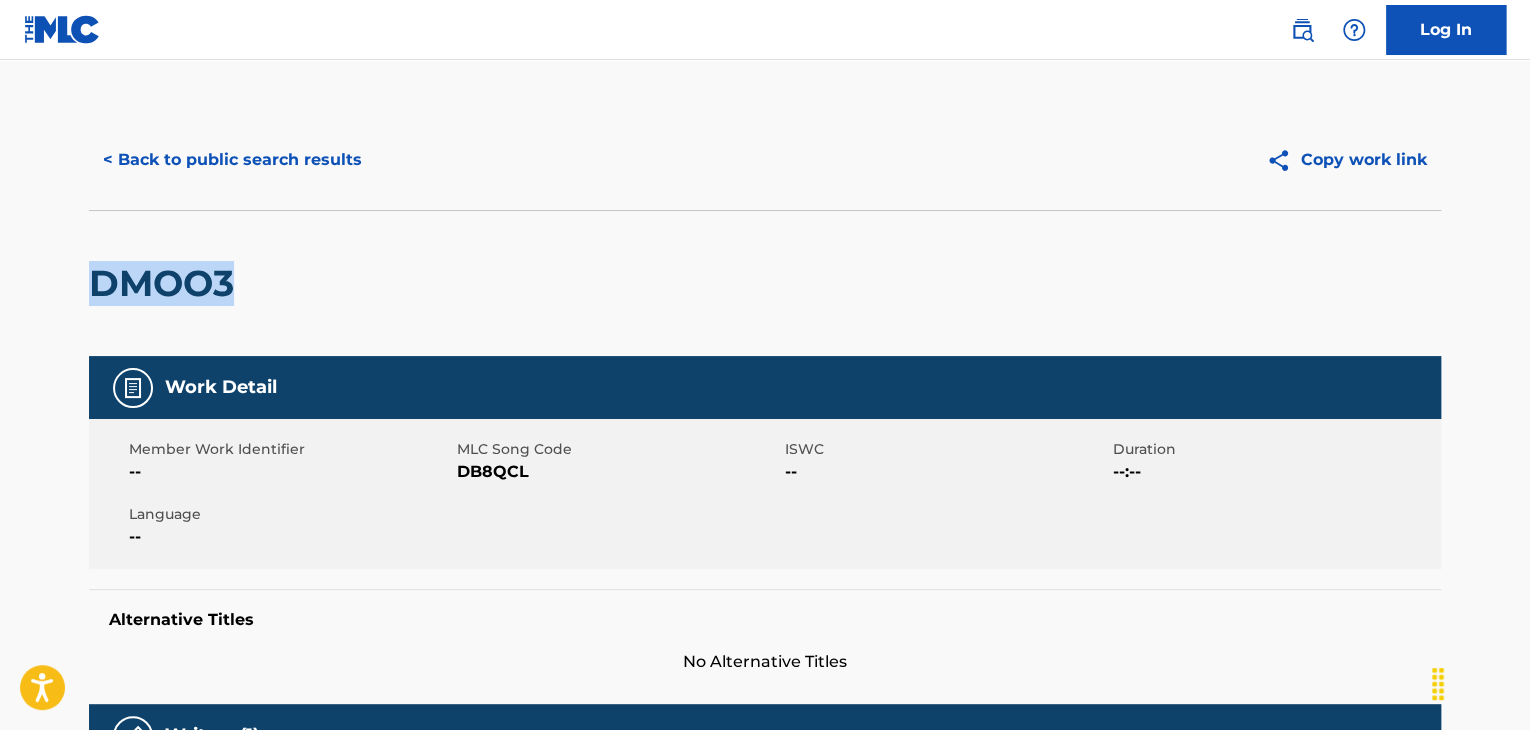 click on "DMOO3" at bounding box center (166, 283) 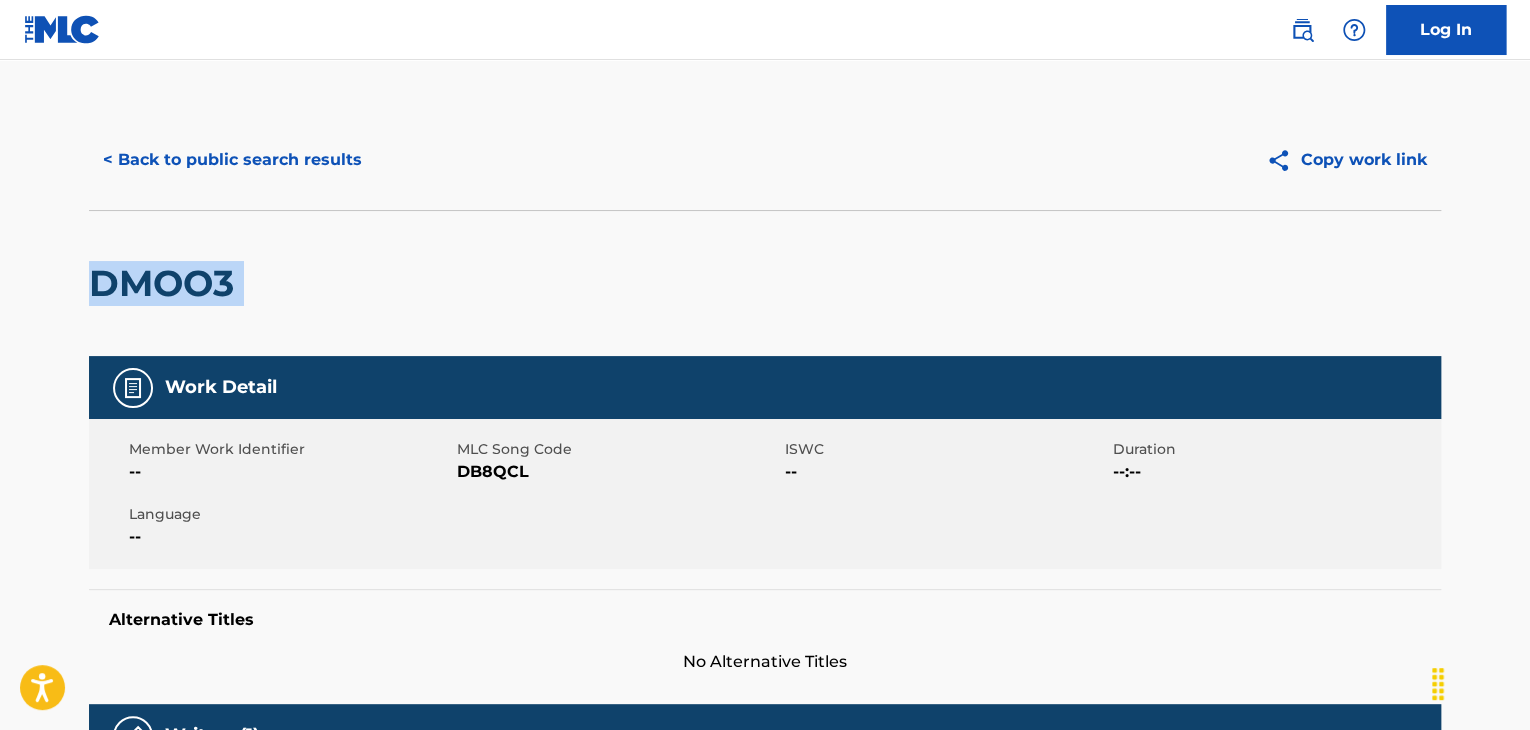 click on "DMOO3" at bounding box center (166, 283) 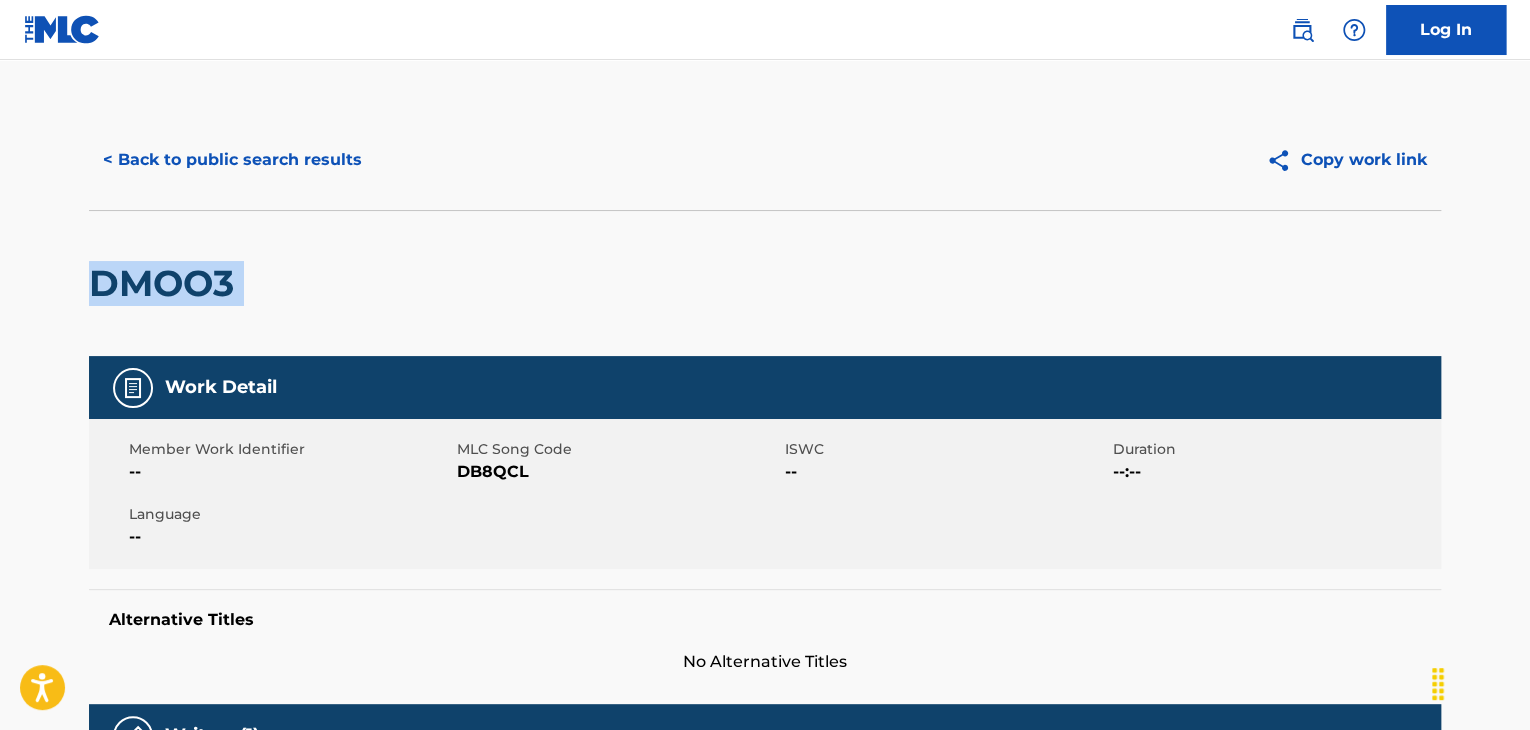 copy on "DMOO3" 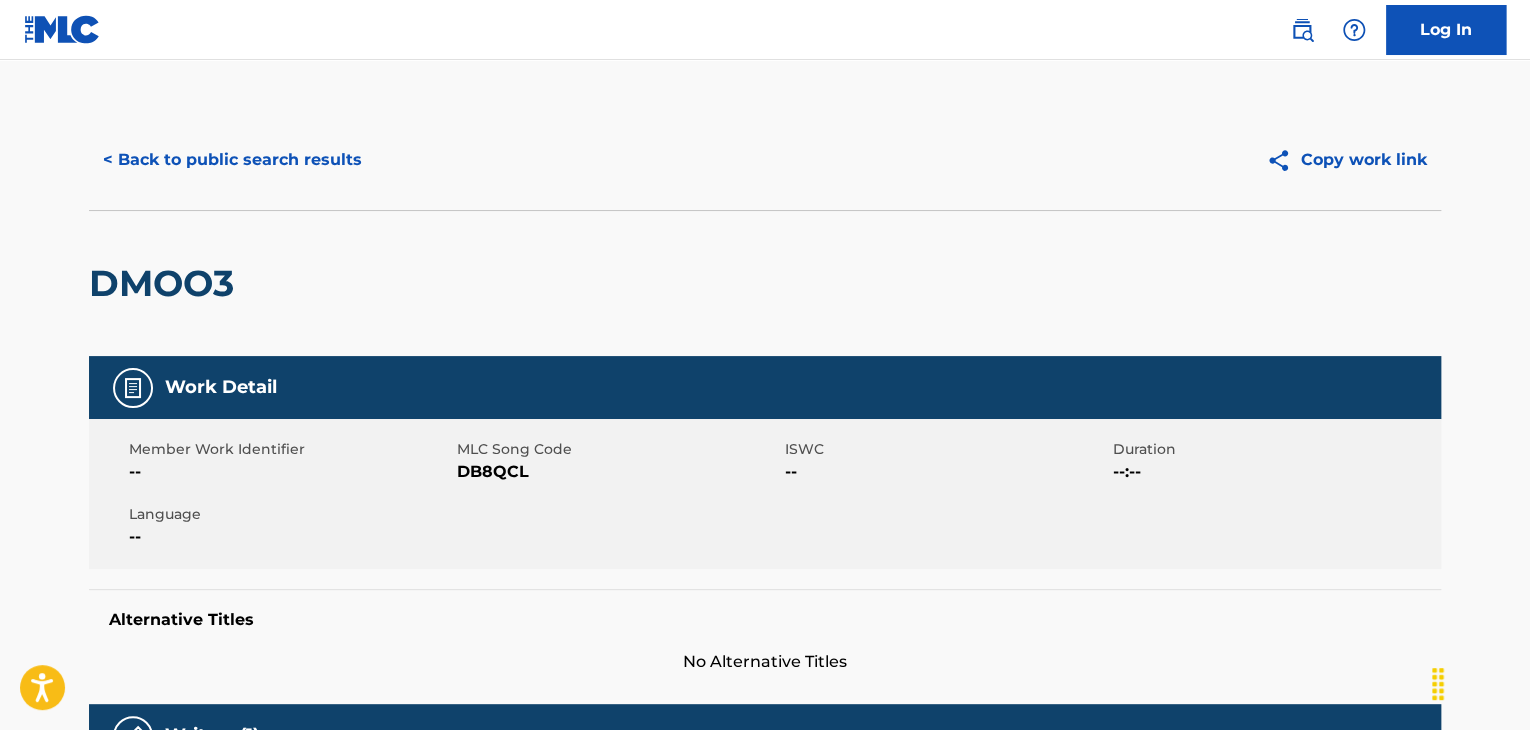 scroll, scrollTop: 24, scrollLeft: 0, axis: vertical 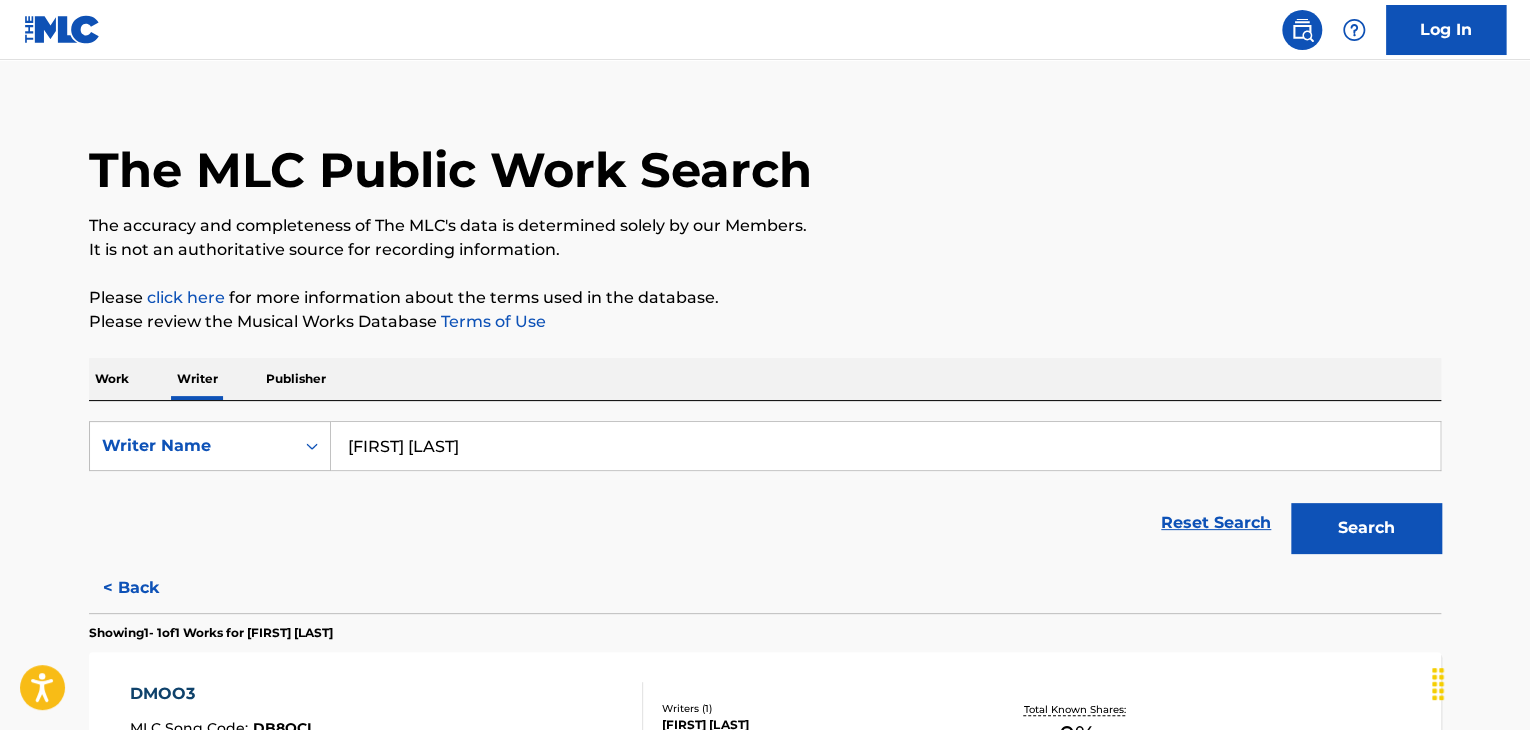 click on "[FIRST] [LAST]" at bounding box center [885, 446] 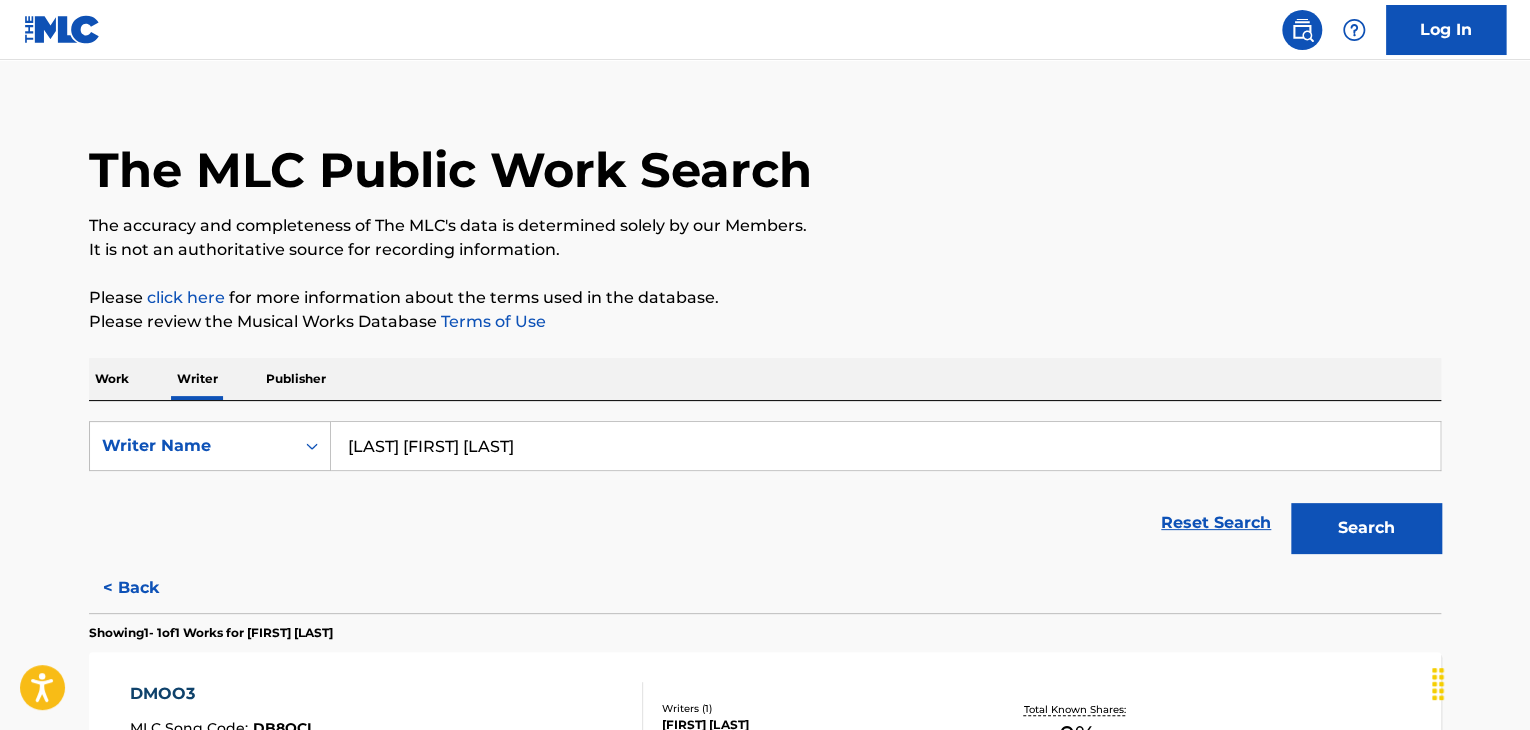 type on "[LAST] [FIRST] [LAST]" 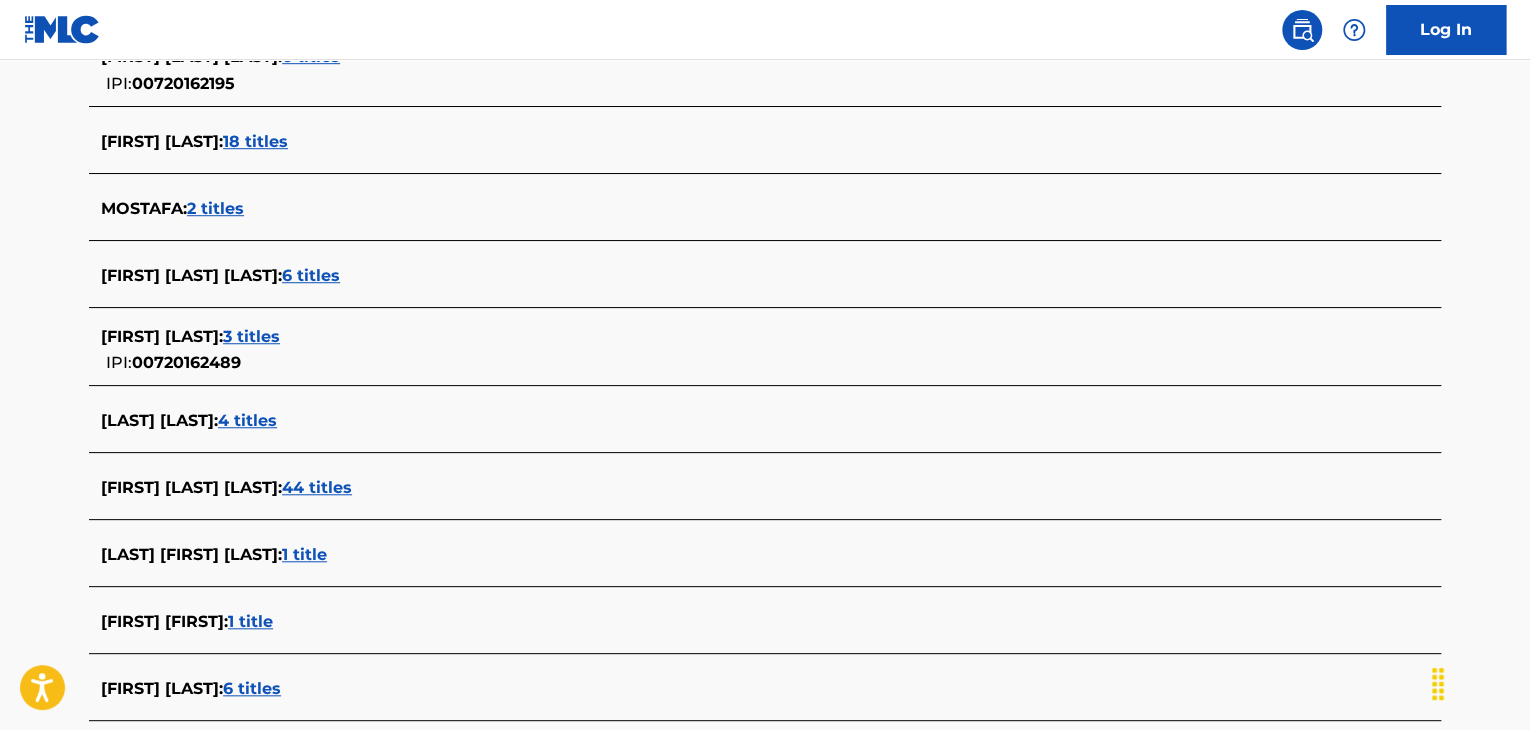 scroll, scrollTop: 691, scrollLeft: 0, axis: vertical 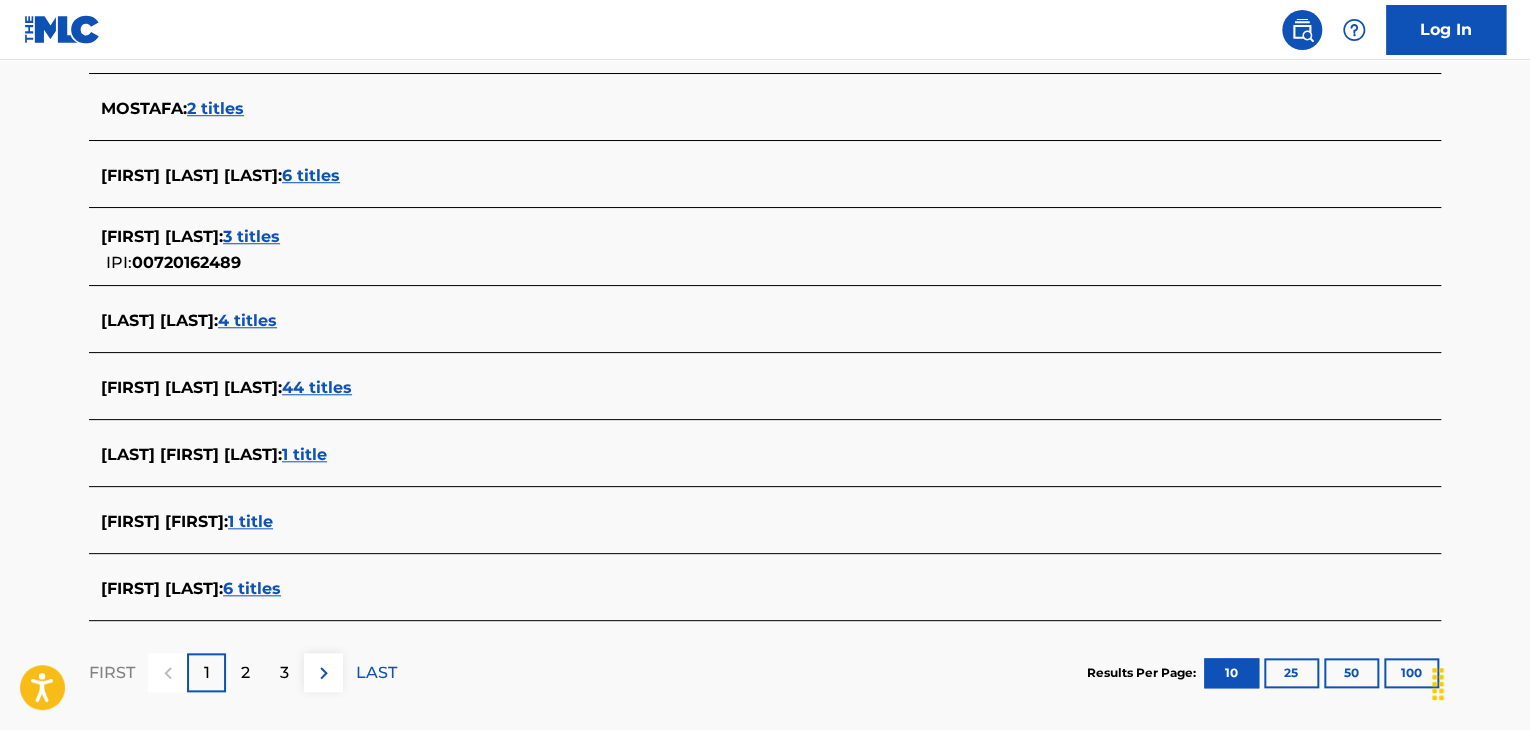 click on "[LAST] [FIRST] [LAST] : 1 title" at bounding box center [765, 456] 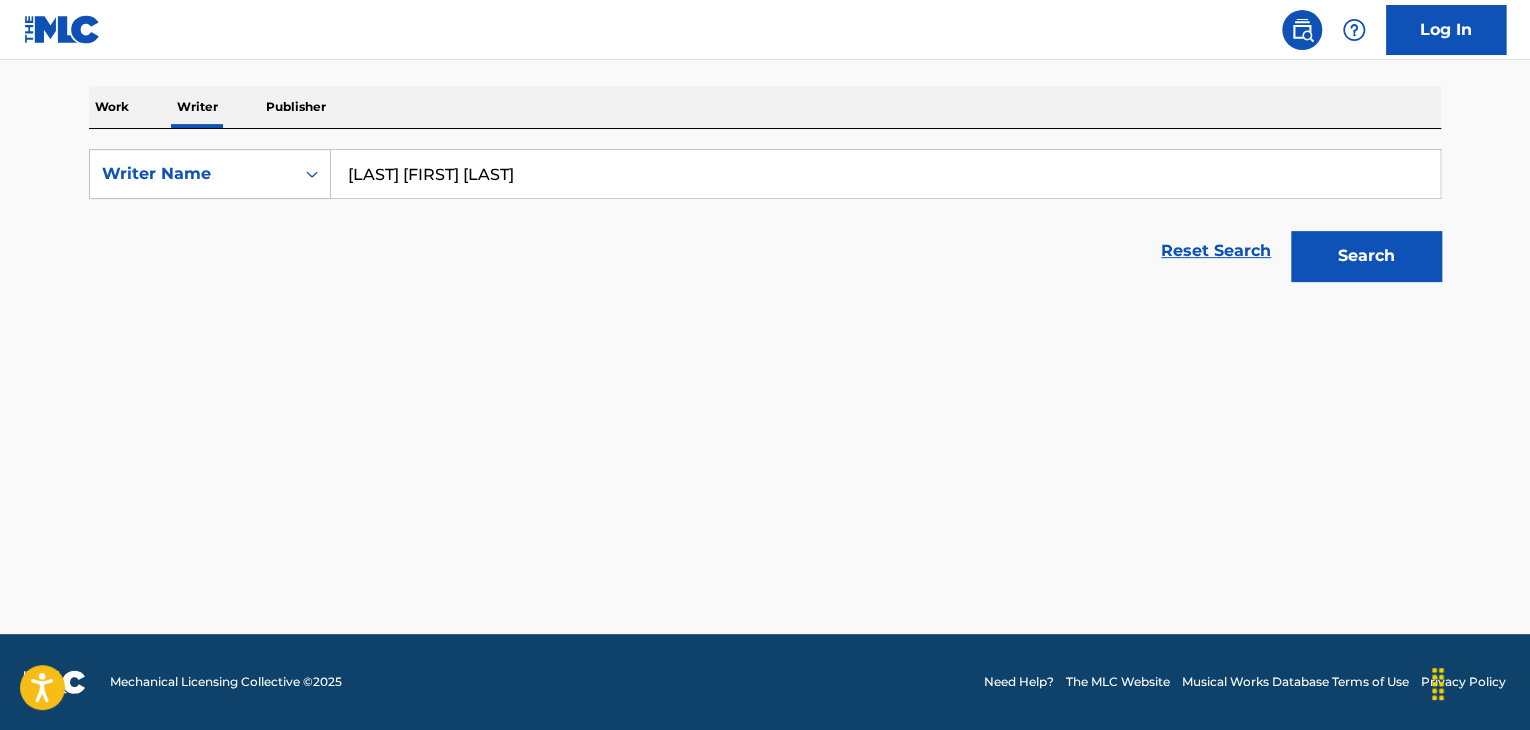 scroll, scrollTop: 296, scrollLeft: 0, axis: vertical 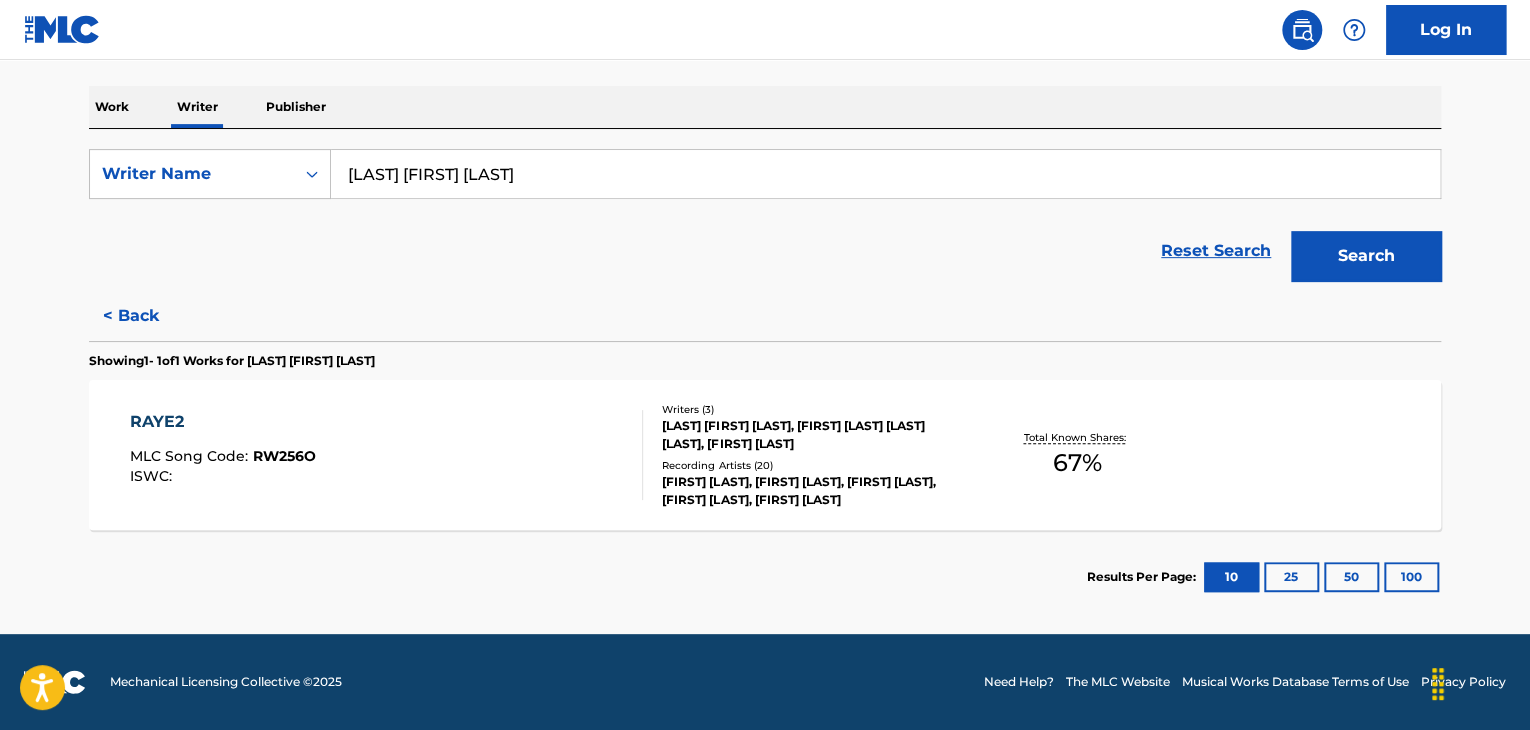 click on "RAYE2 MLC Song Code : RW256O ISWC :" at bounding box center [387, 455] 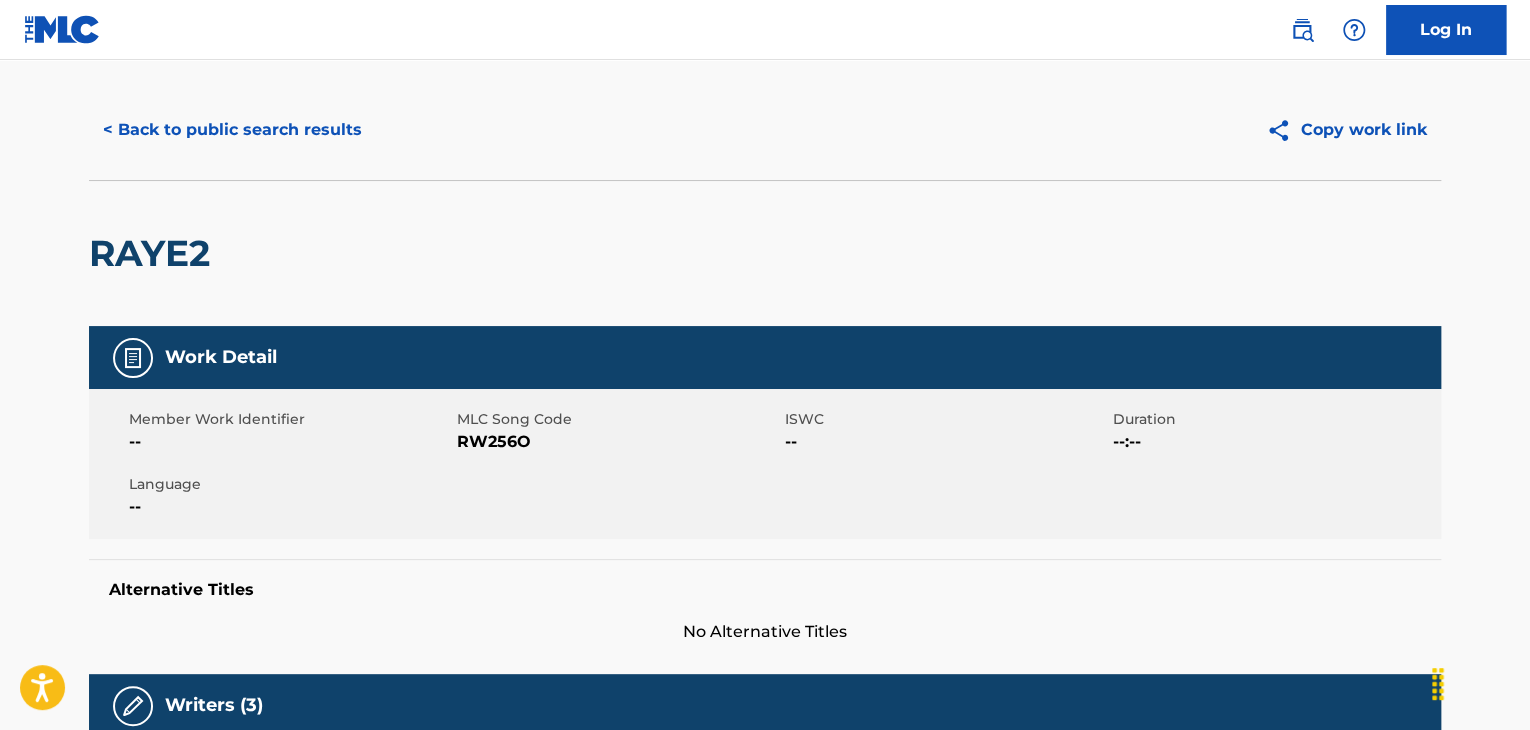 scroll, scrollTop: 0, scrollLeft: 0, axis: both 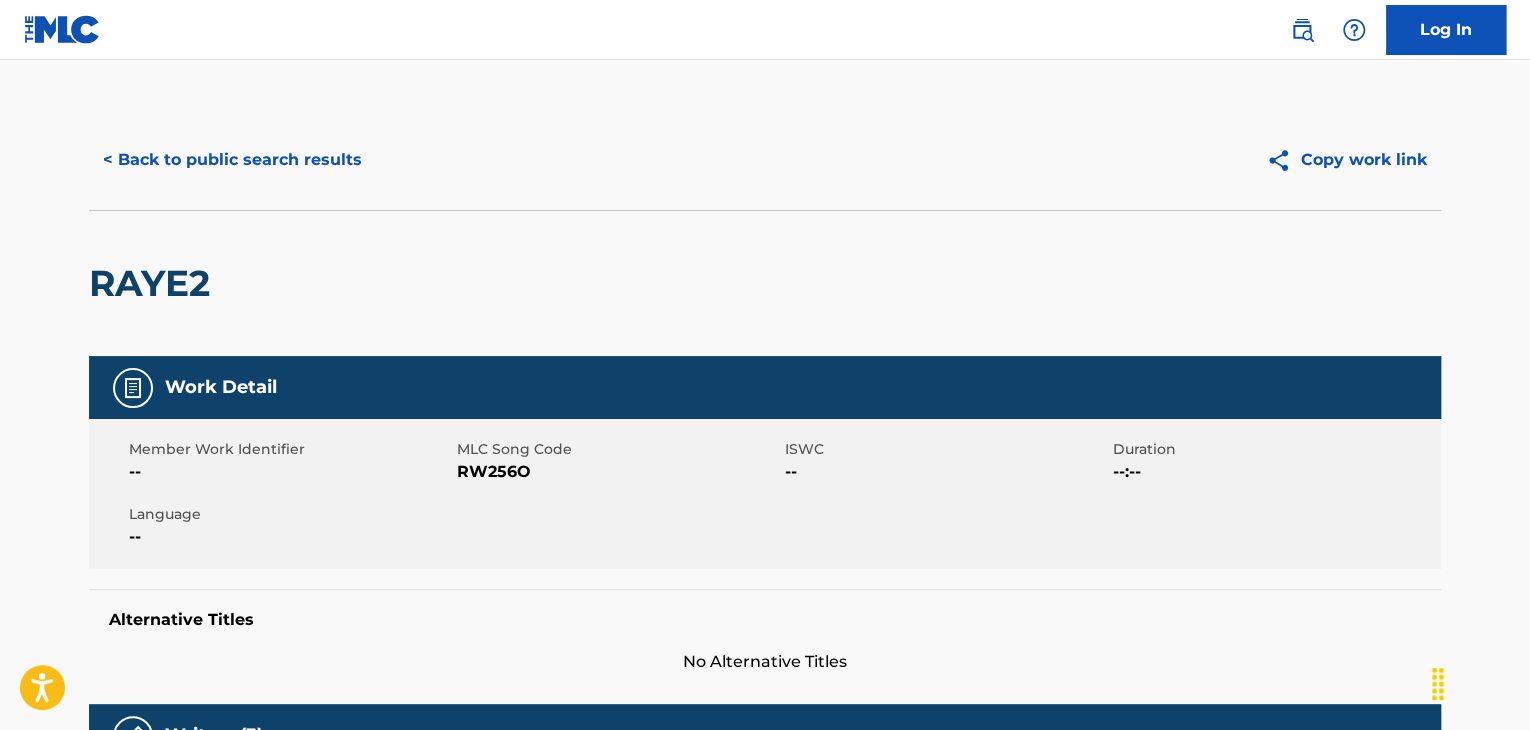 click on "< Back to public search results" at bounding box center (232, 160) 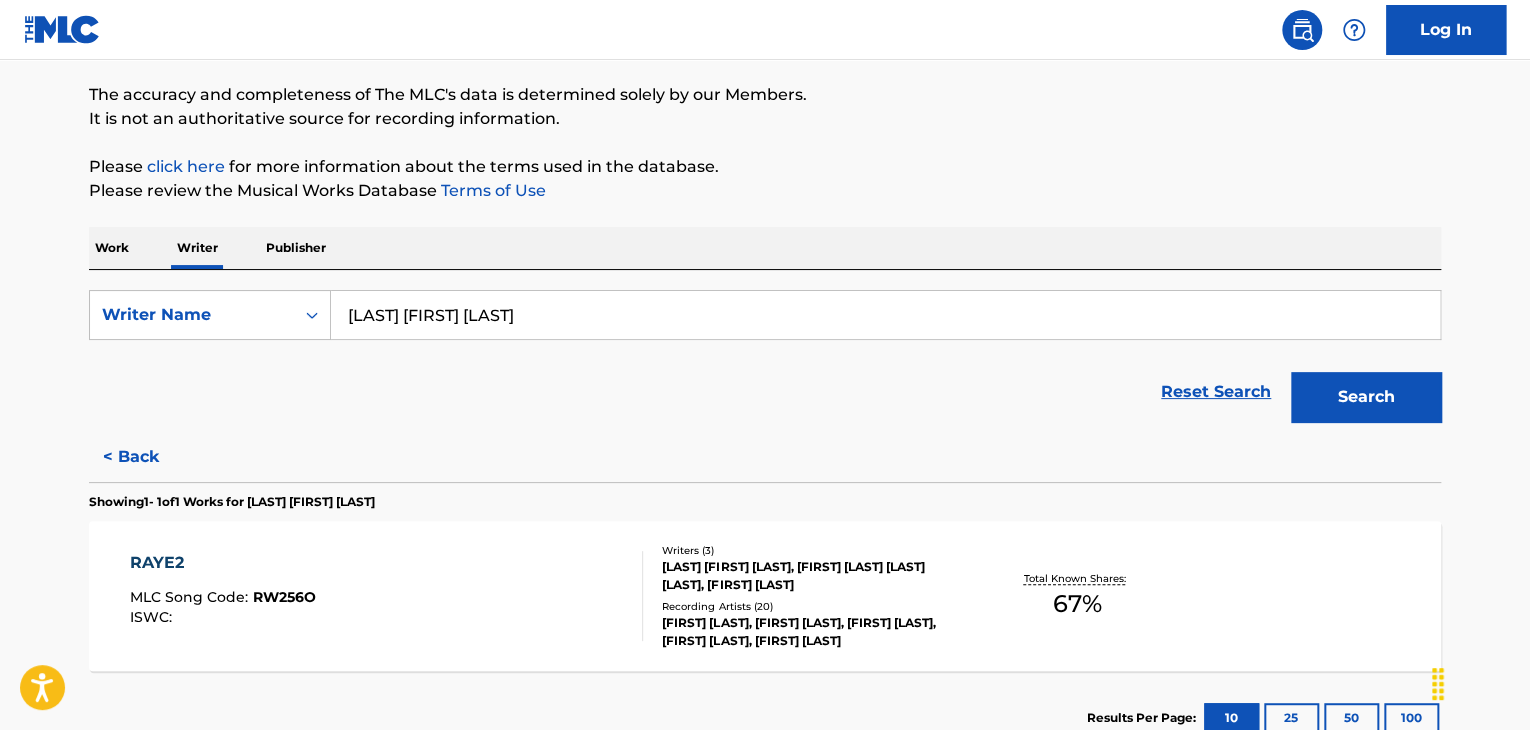 scroll, scrollTop: 224, scrollLeft: 0, axis: vertical 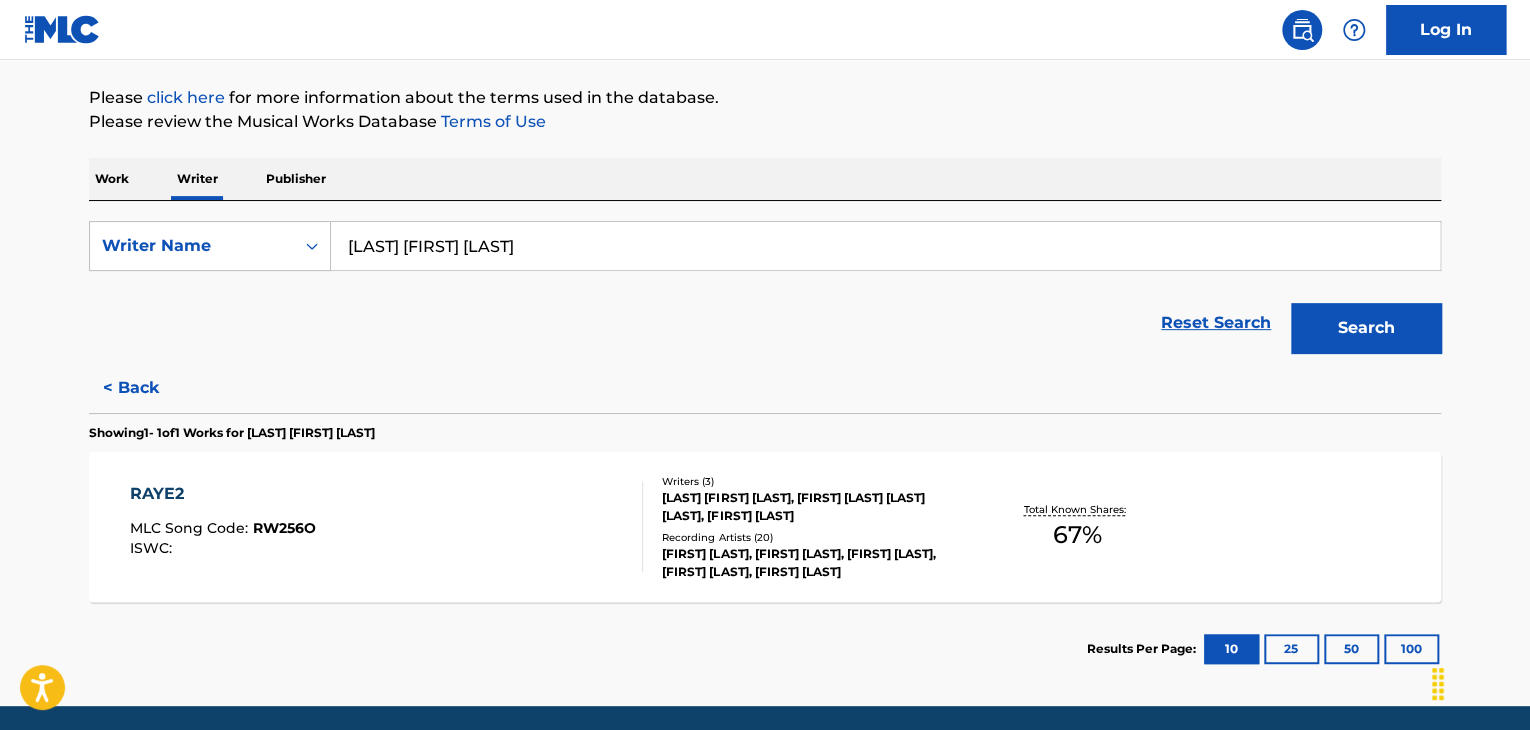 click on "< Back" at bounding box center [149, 388] 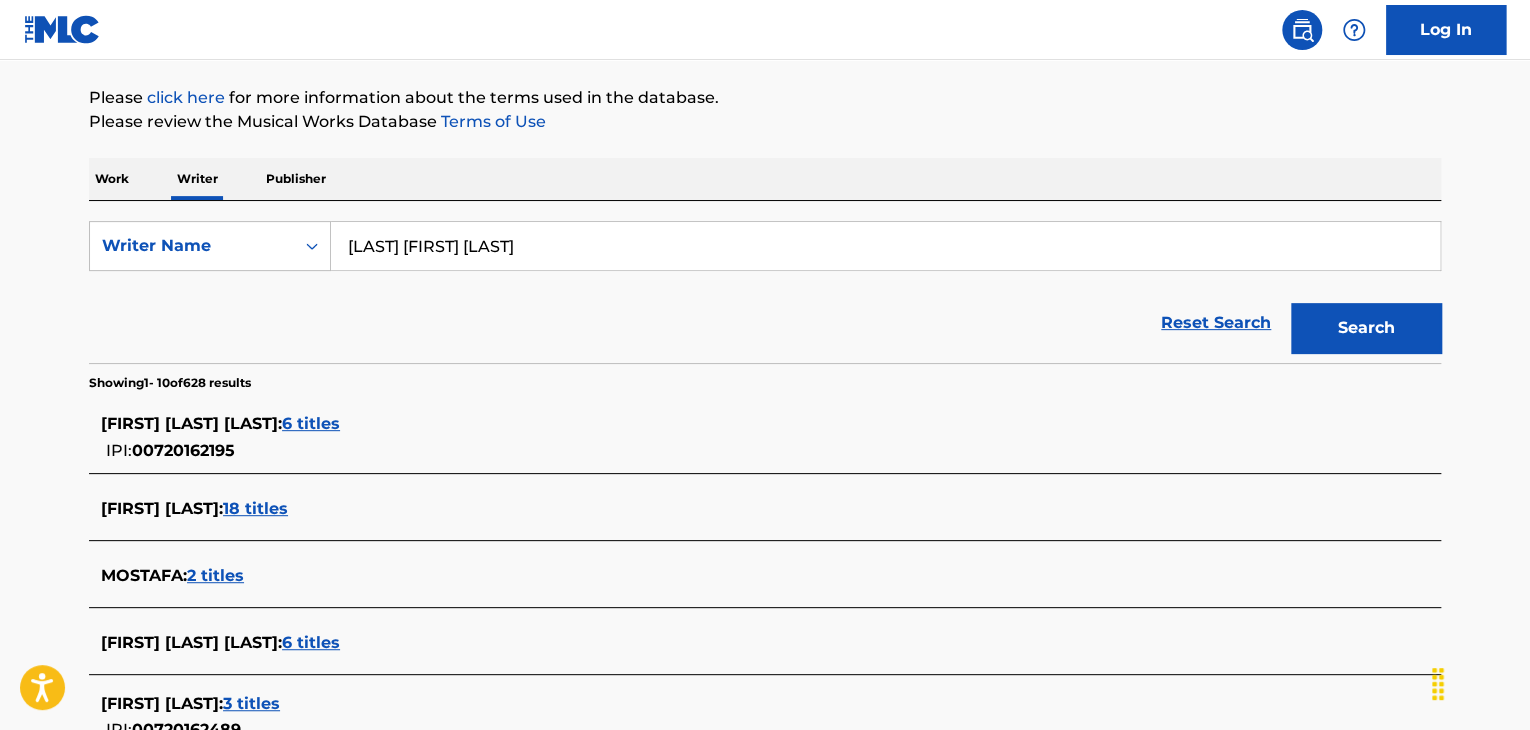 click on "6 titles" at bounding box center (311, 423) 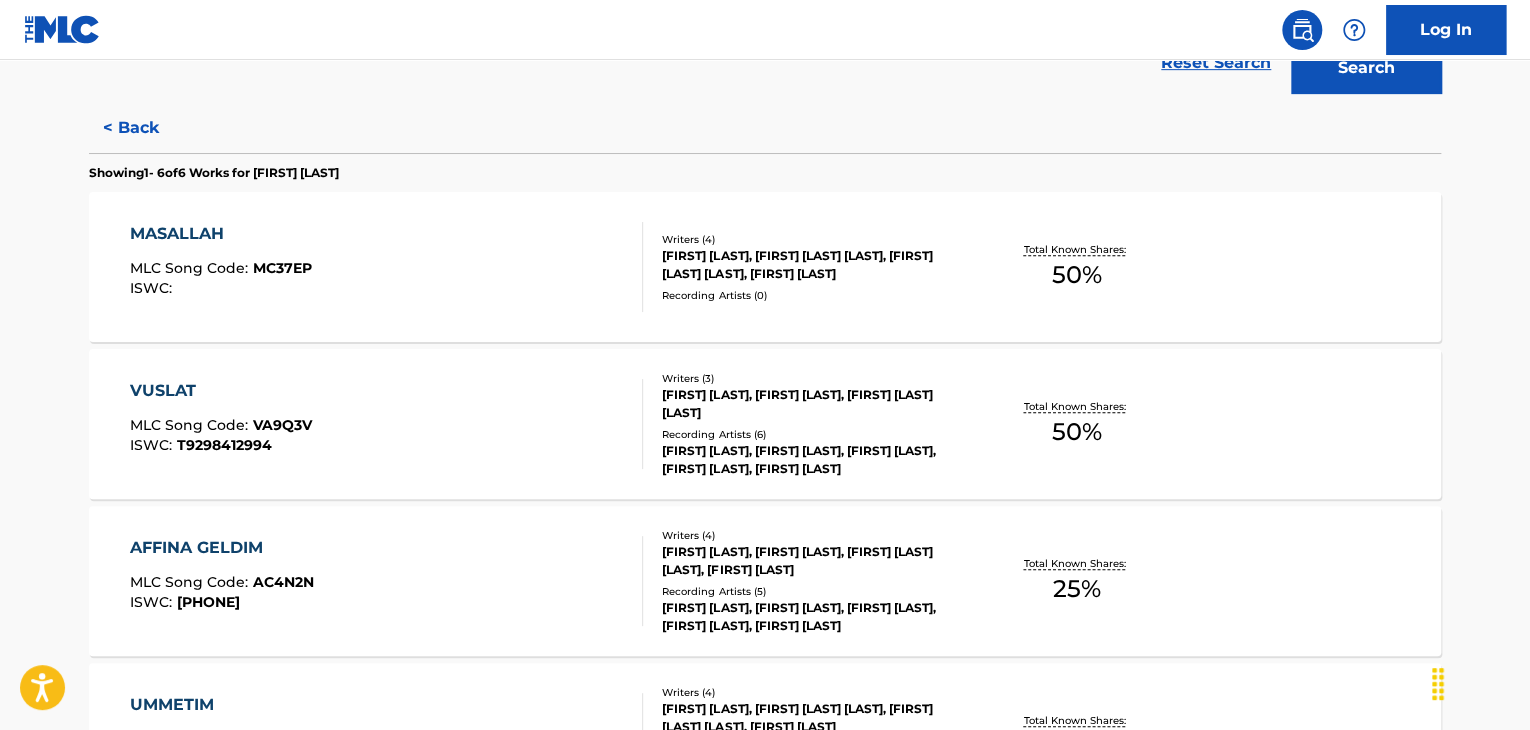 scroll, scrollTop: 180, scrollLeft: 0, axis: vertical 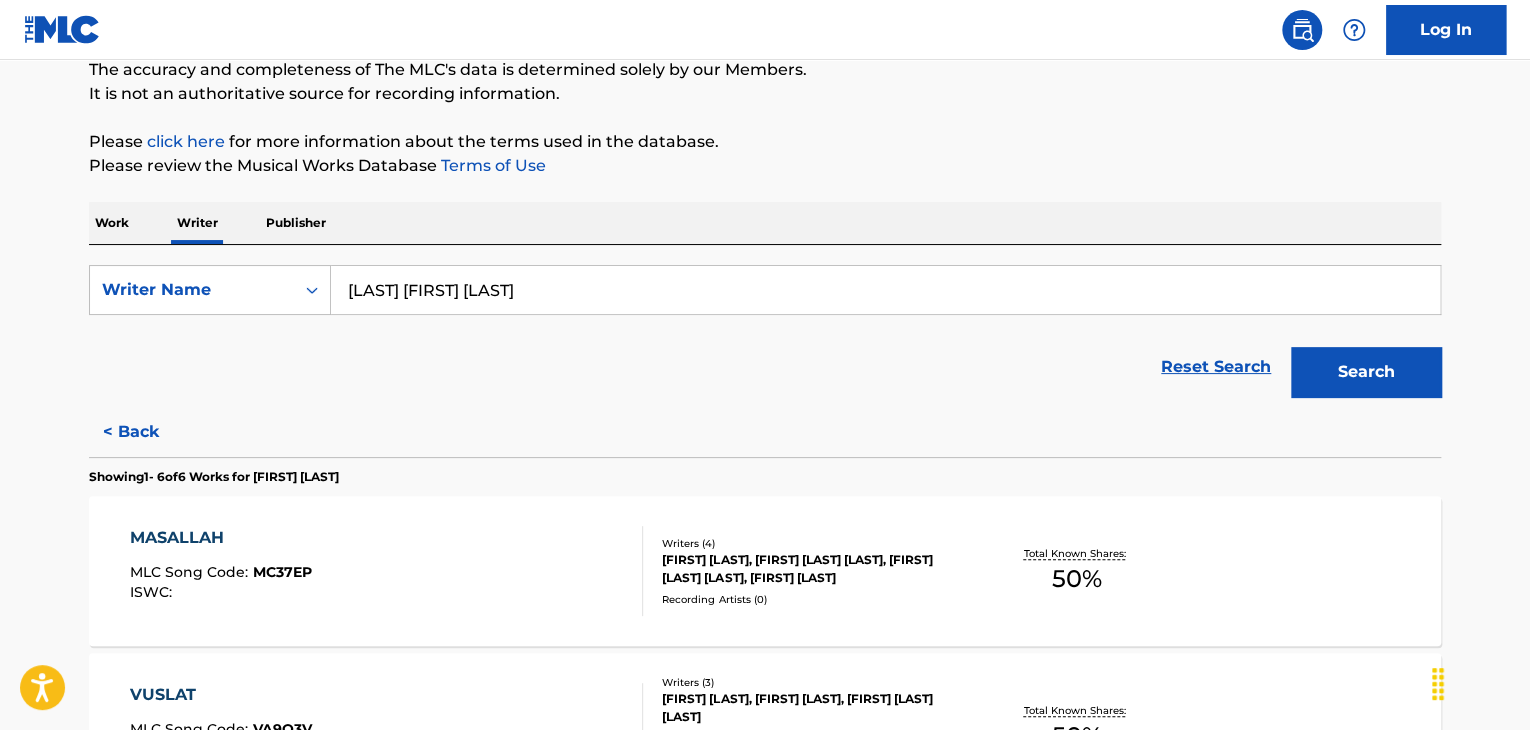 click on "< Back" at bounding box center (149, 432) 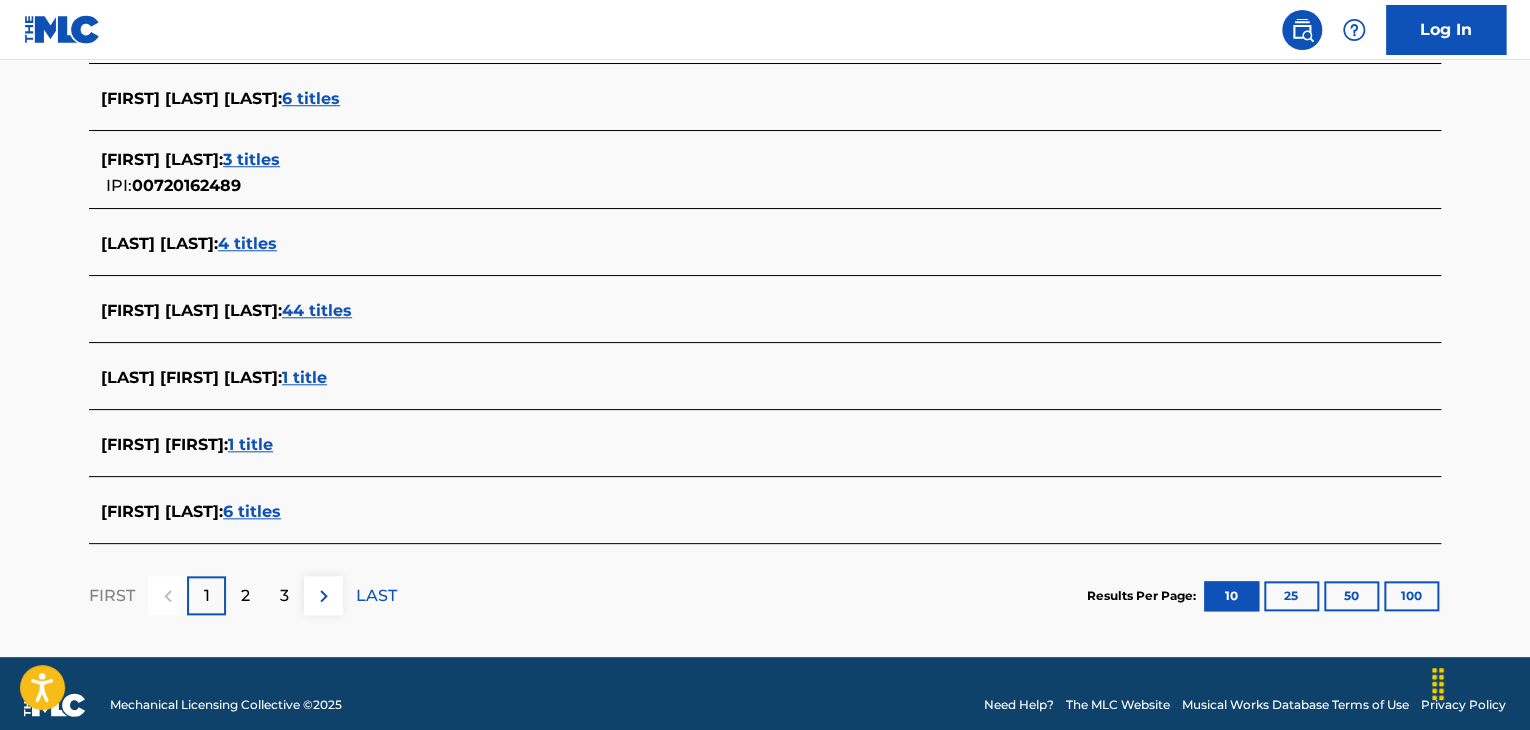 scroll, scrollTop: 780, scrollLeft: 0, axis: vertical 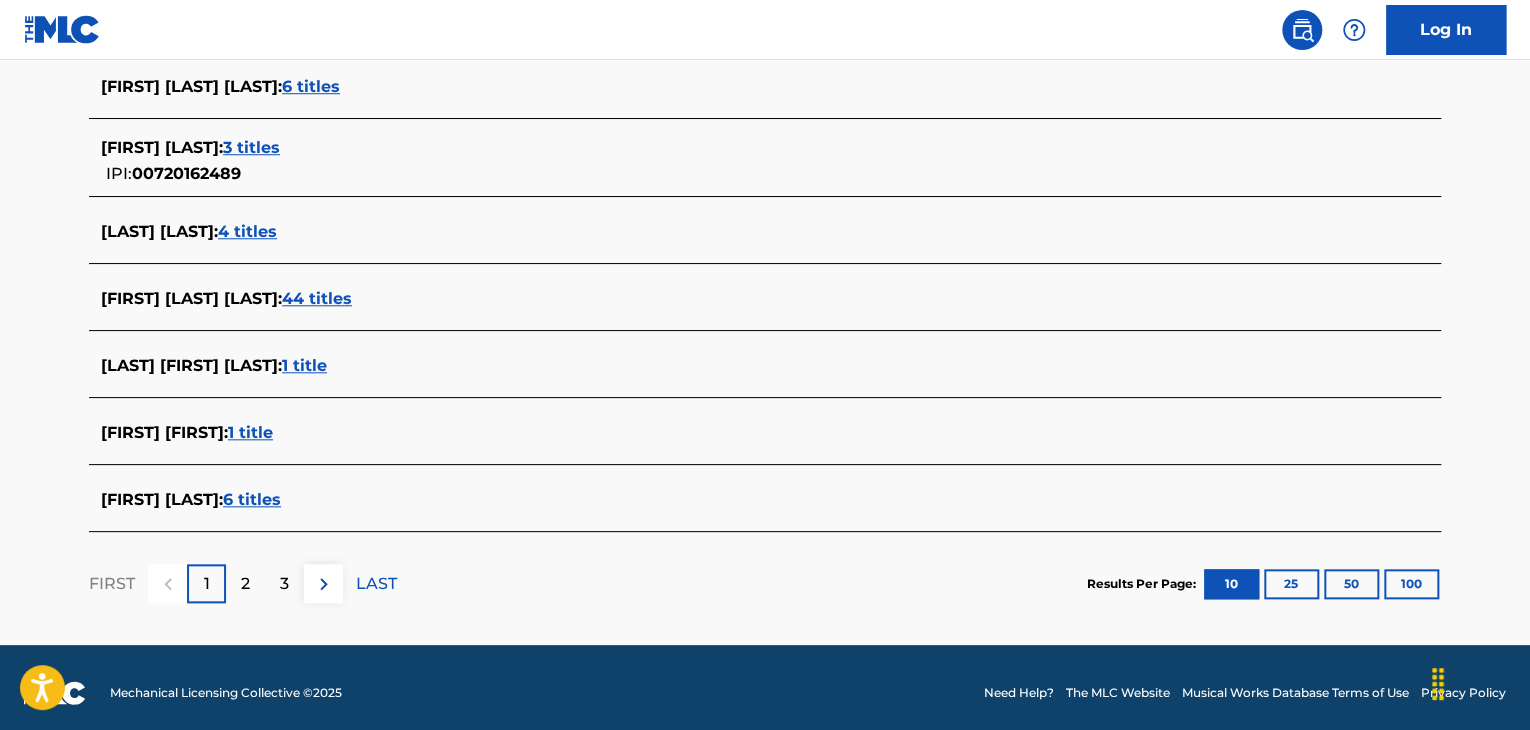 click on "44 titles" at bounding box center (317, 298) 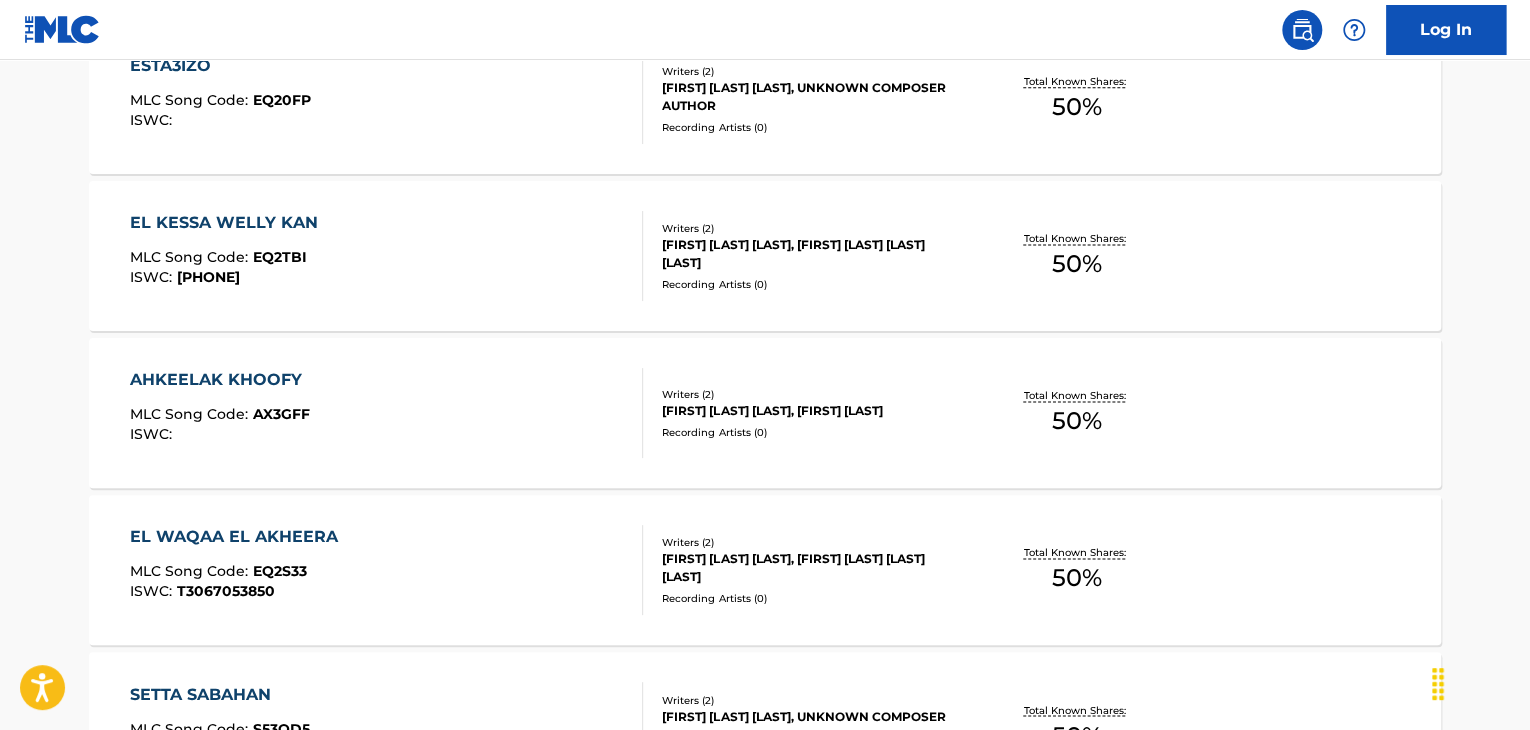 scroll, scrollTop: 1718, scrollLeft: 0, axis: vertical 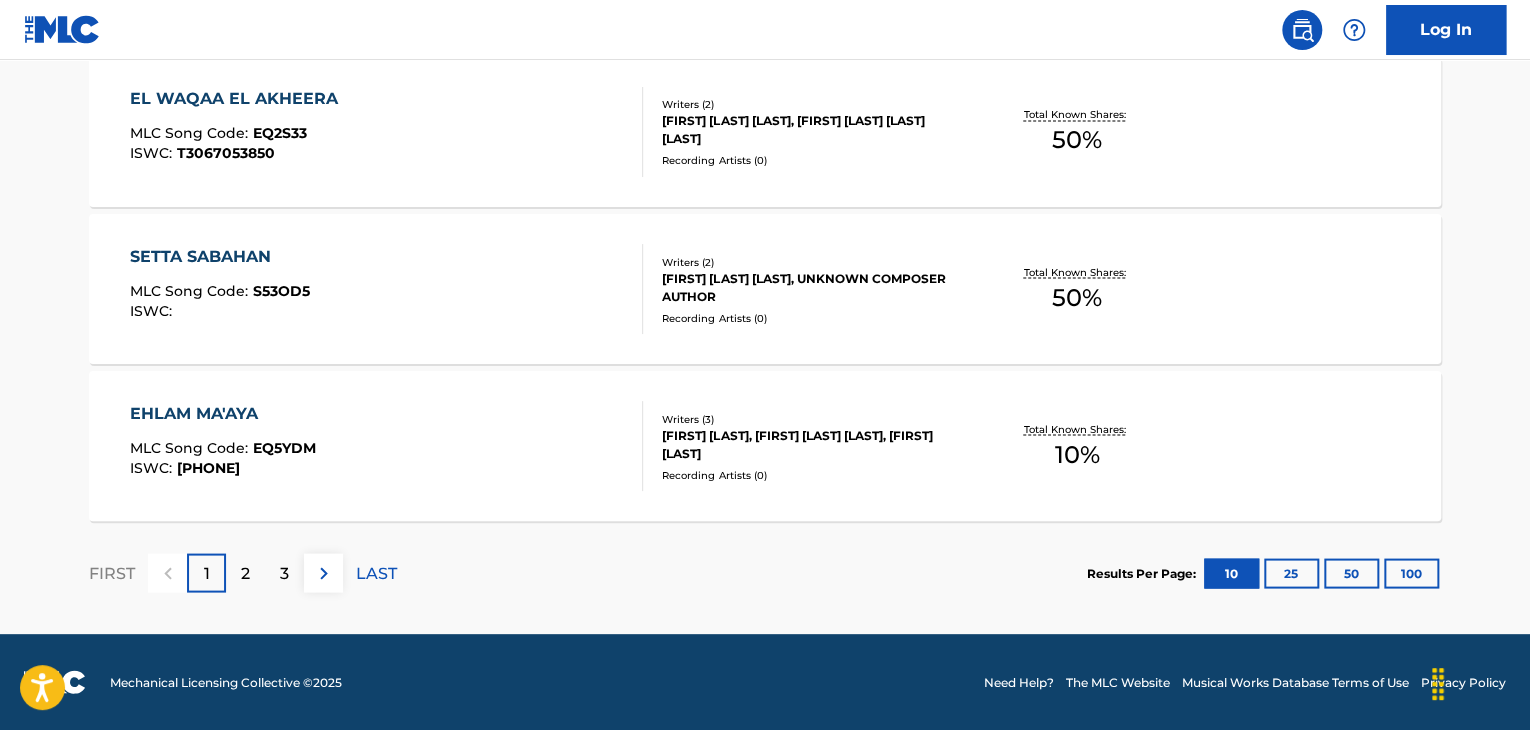 click on "3" at bounding box center [284, 572] 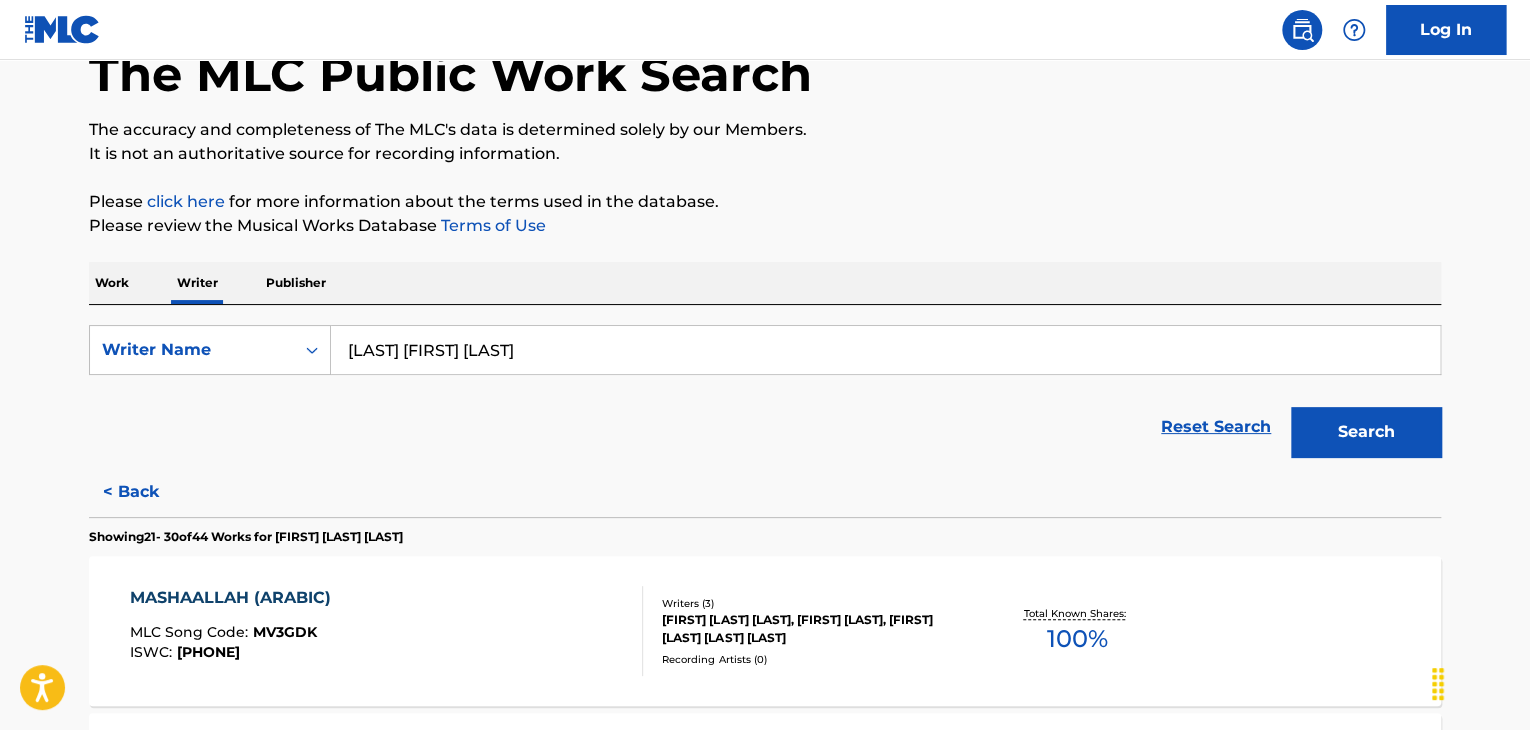 scroll, scrollTop: 118, scrollLeft: 0, axis: vertical 